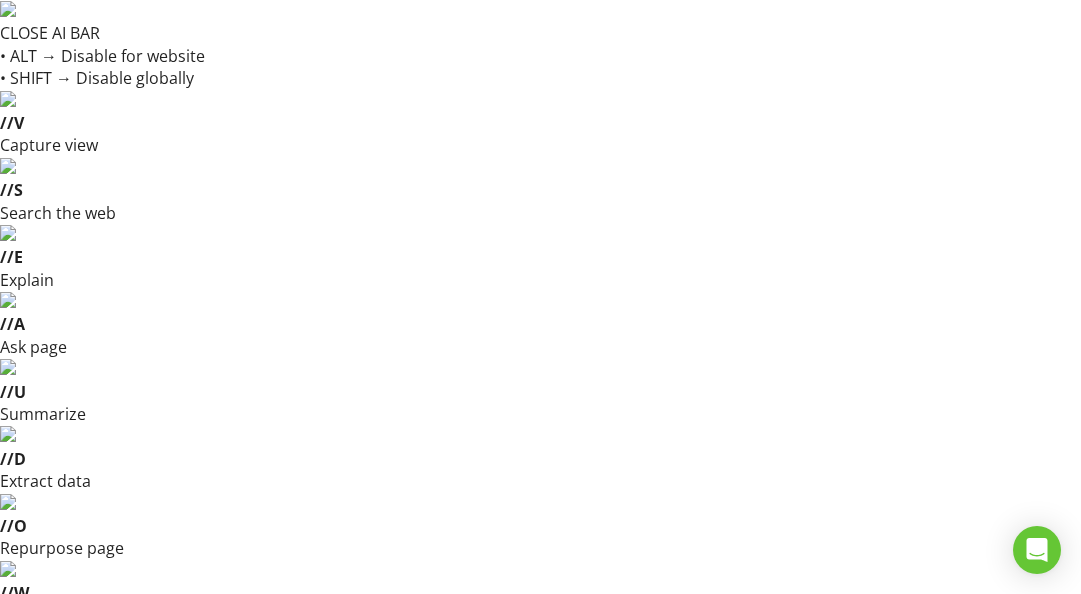 scroll, scrollTop: 0, scrollLeft: 0, axis: both 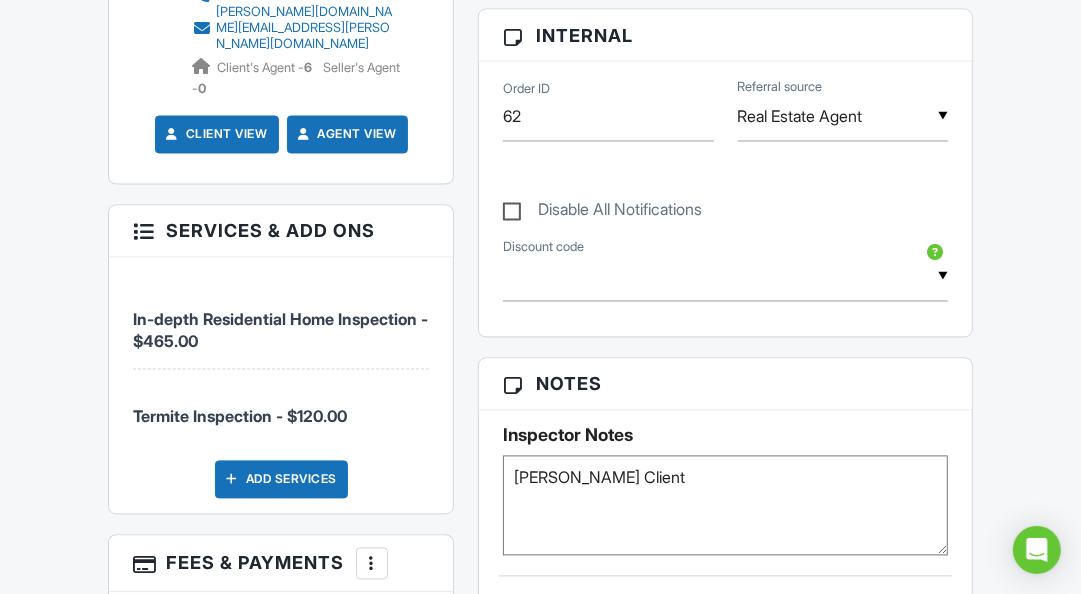click on "Show Partnership Offers" at bounding box center [201, 1047] 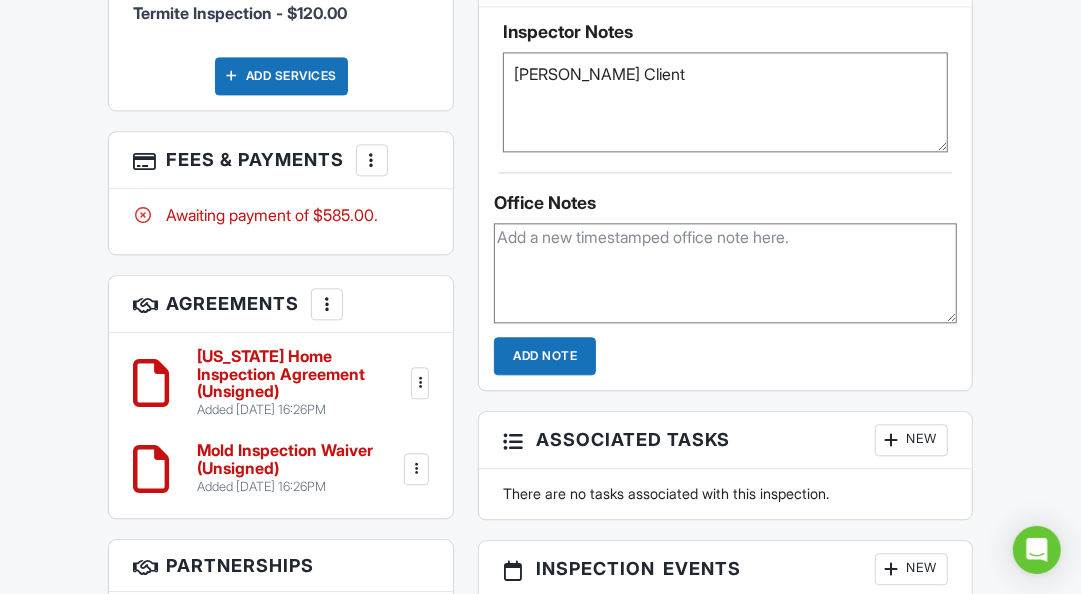scroll, scrollTop: 2293, scrollLeft: 0, axis: vertical 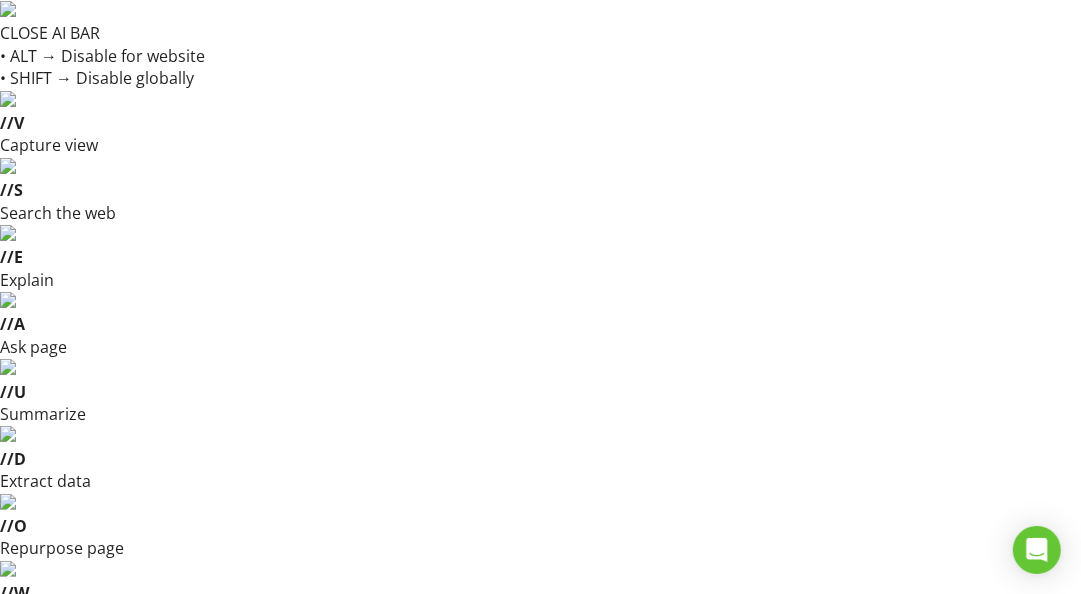 click at bounding box center (721, 813) 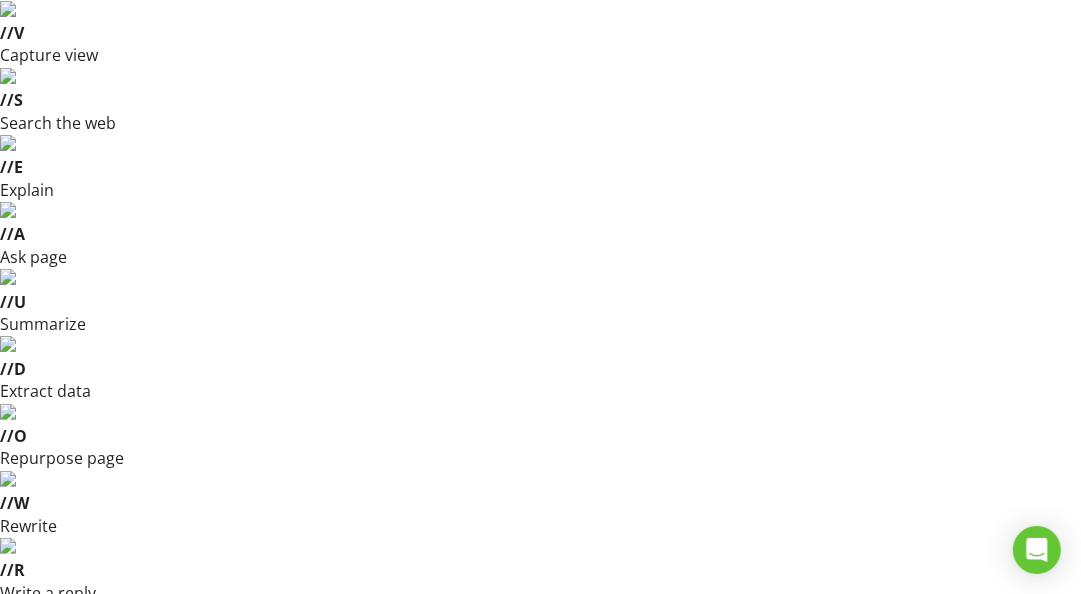 scroll, scrollTop: 0, scrollLeft: 0, axis: both 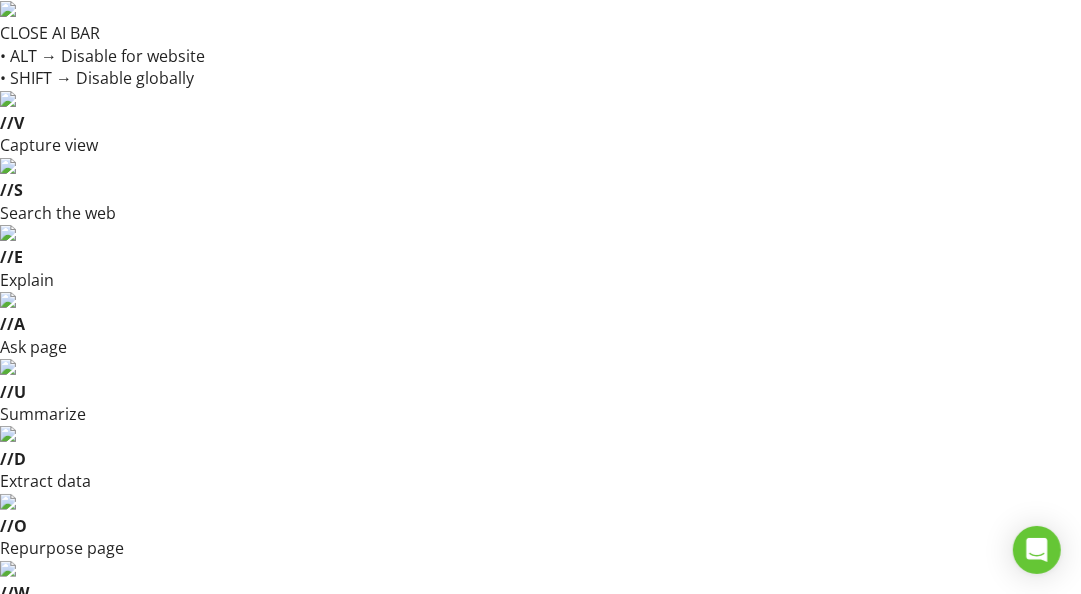 click at bounding box center [726, 813] 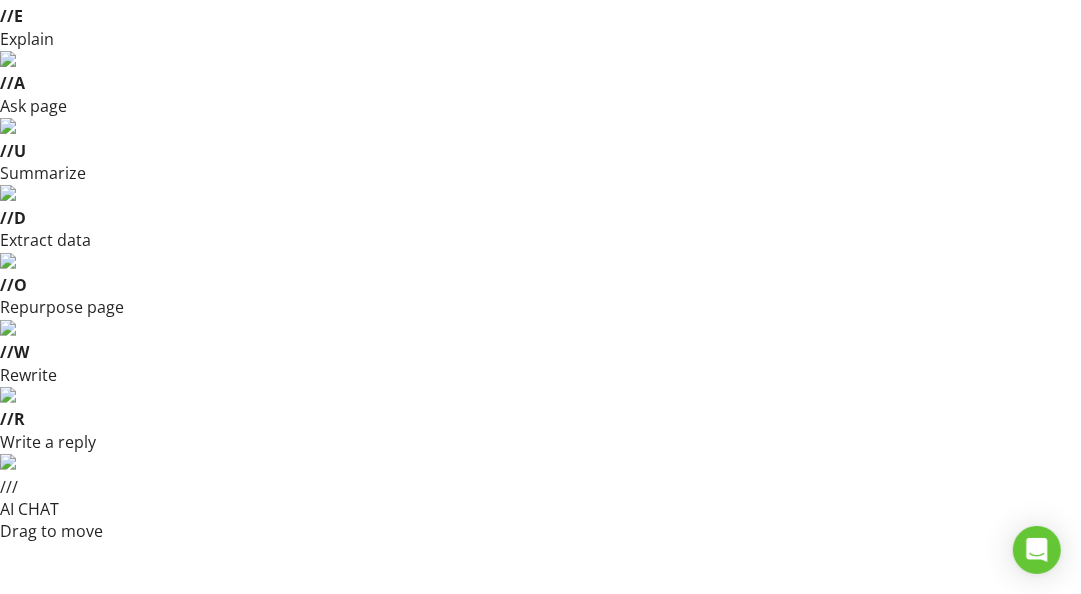 scroll, scrollTop: 0, scrollLeft: 0, axis: both 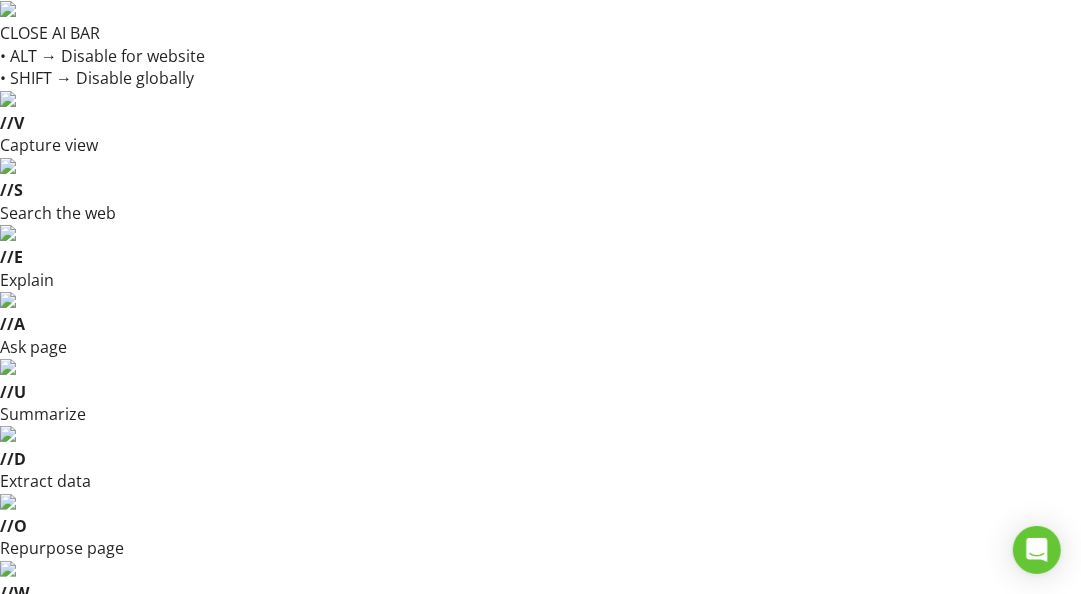 click on "Tasks" at bounding box center (959, 893) 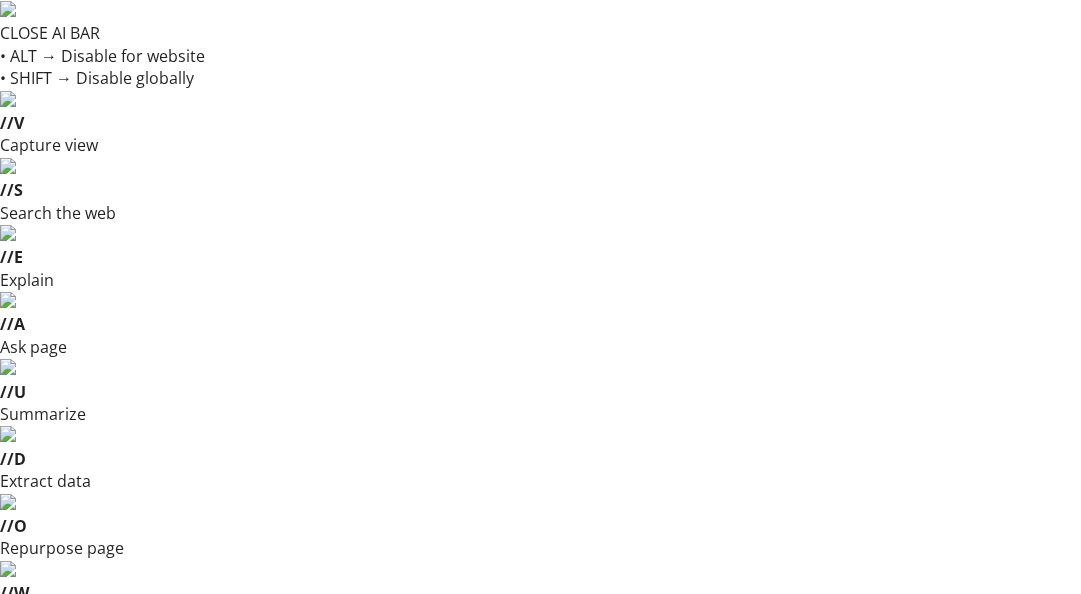 scroll, scrollTop: 0, scrollLeft: 0, axis: both 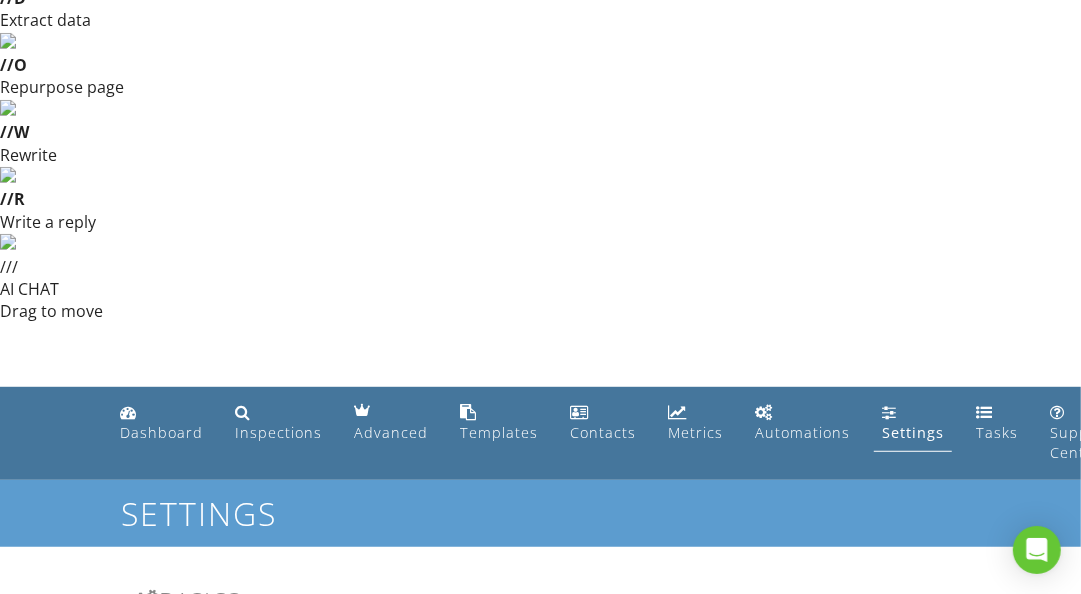 click on "Partnerships
Make more money per inspection with third-party offers
Enabled" at bounding box center [348, 996] 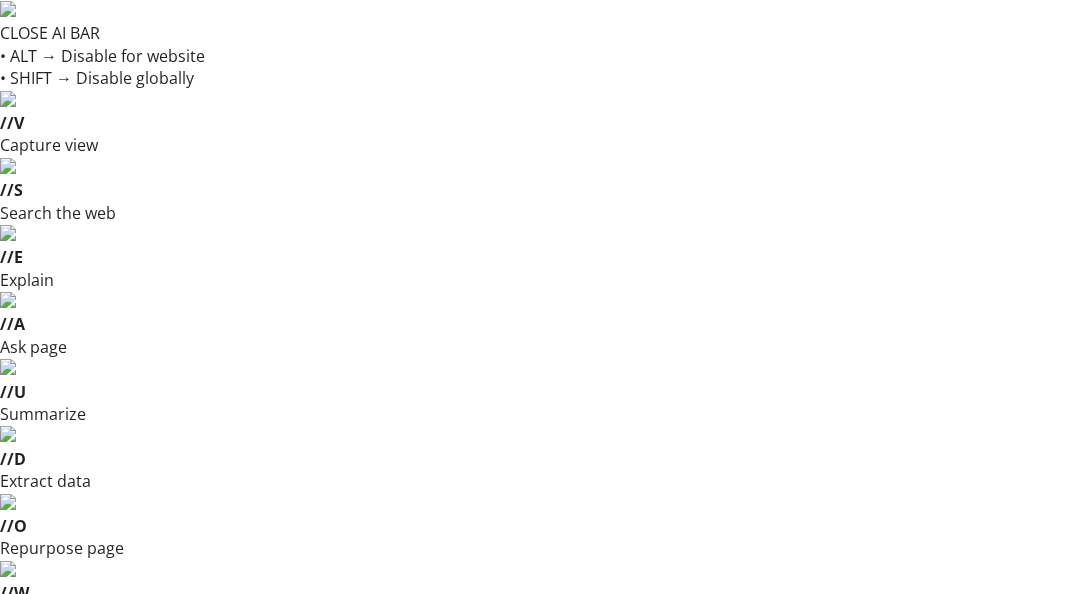 scroll, scrollTop: 0, scrollLeft: 0, axis: both 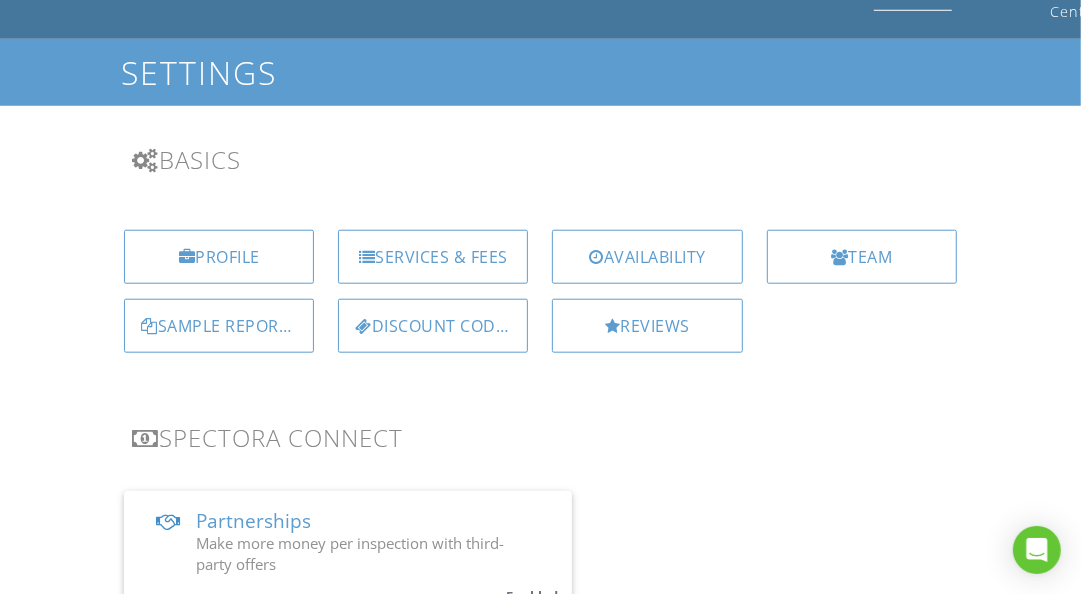 click on "Reviews Options" at bounding box center (540, 1032) 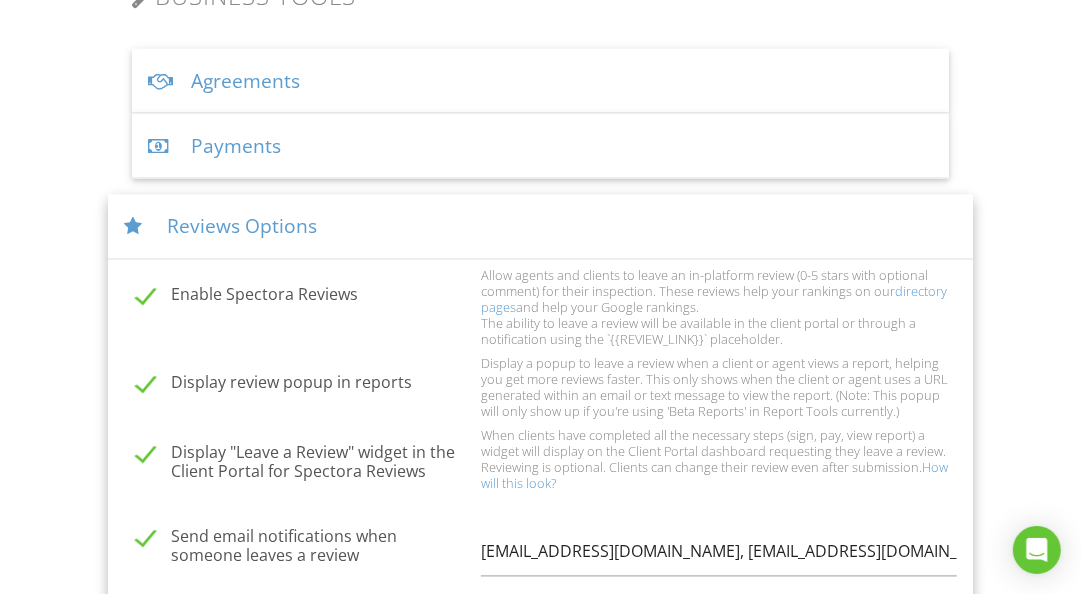 scroll, scrollTop: 1724, scrollLeft: 0, axis: vertical 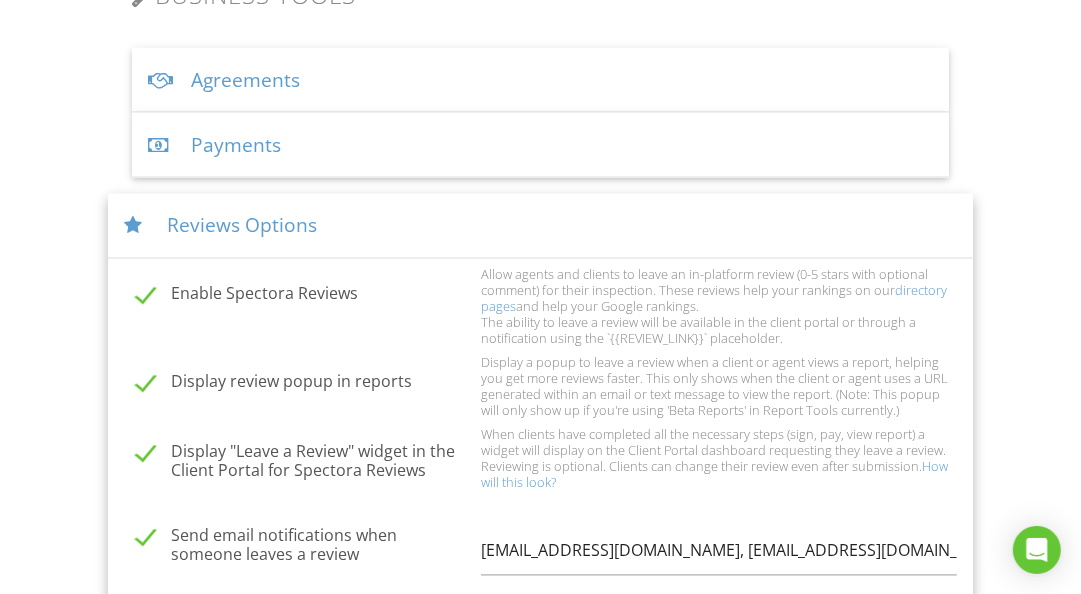 click on "Email" at bounding box center [540, 1131] 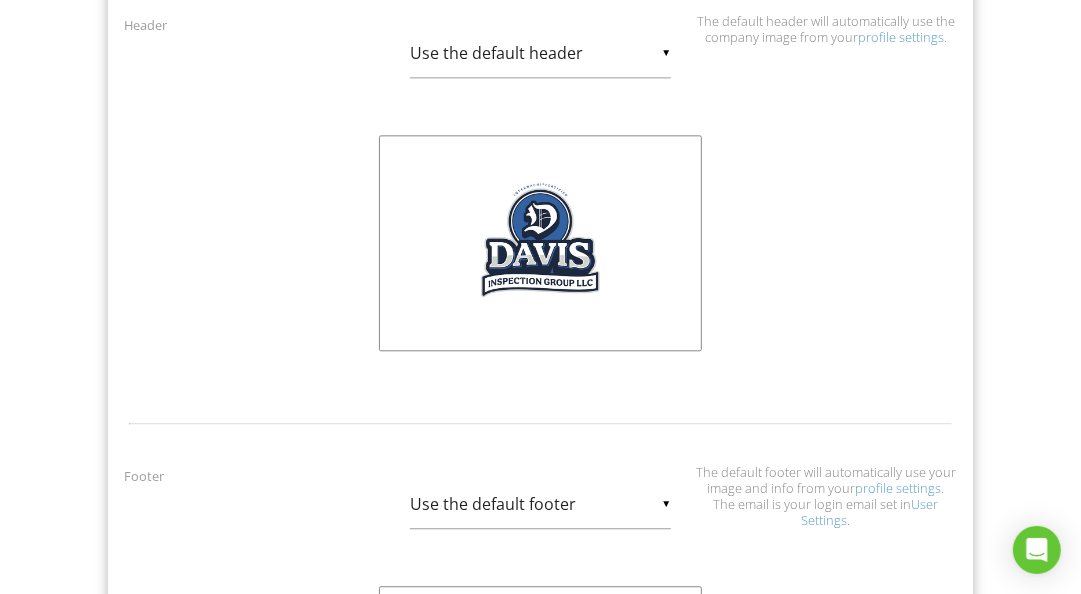 scroll, scrollTop: 2378, scrollLeft: 0, axis: vertical 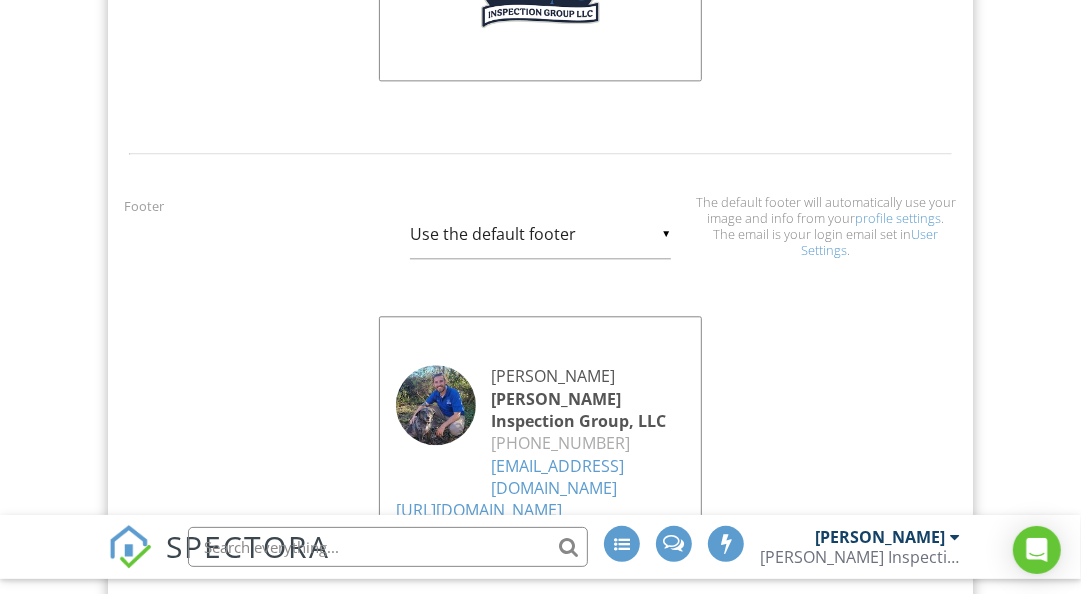 click on "▼ 7PM 1AM 2AM 3AM 4AM 5AM 6AM 7AM 8AM 9AM 10AM 11AM 12PM 1PM 2PM 3PM 4PM 5PM 6PM 7PM 8PM 9PM 10PM 11PM 12AM 1AM
2AM
3AM
4AM
5AM
6AM
7AM
8AM
9AM
10AM
11AM
12PM
1PM
2PM
3PM
4PM
5PM
6PM
7PM
8PM
9PM
10PM
11PM
12AM" at bounding box center (862, 724) 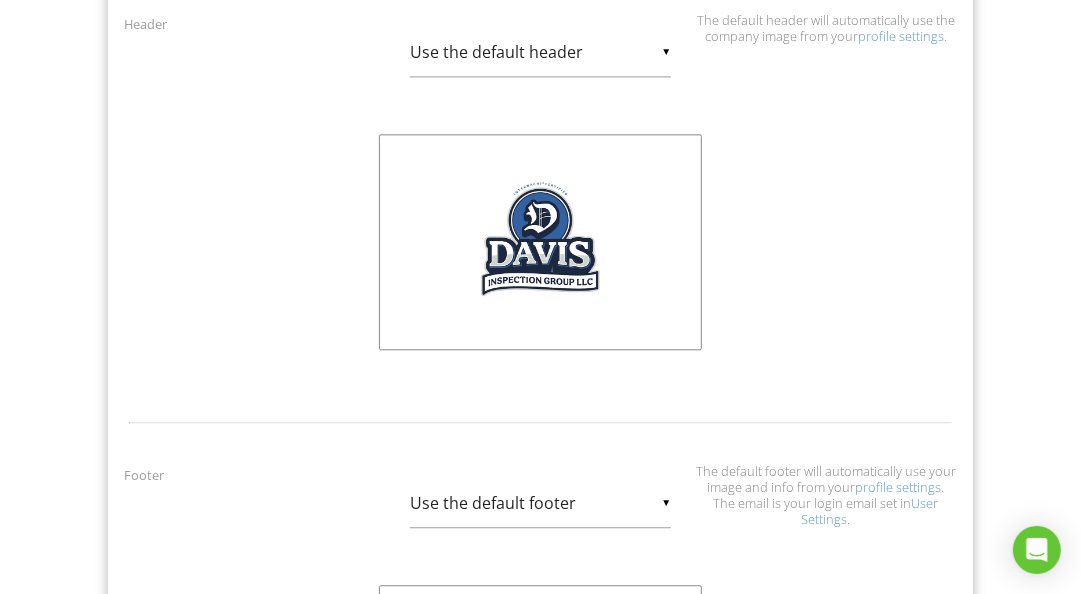 click on "6PM" at bounding box center (862, 1146) 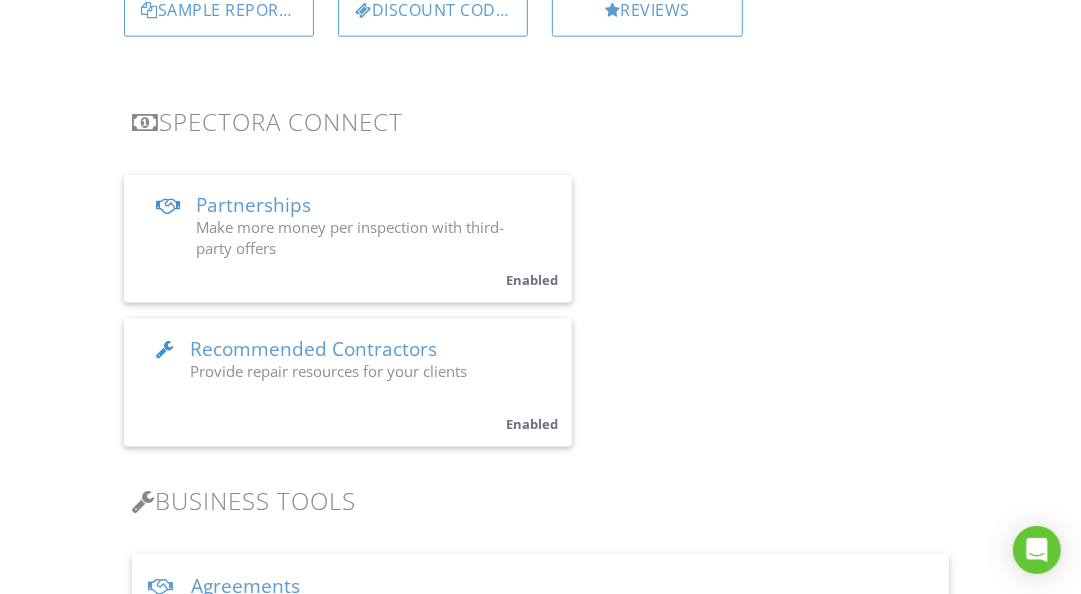 scroll, scrollTop: 1220, scrollLeft: 0, axis: vertical 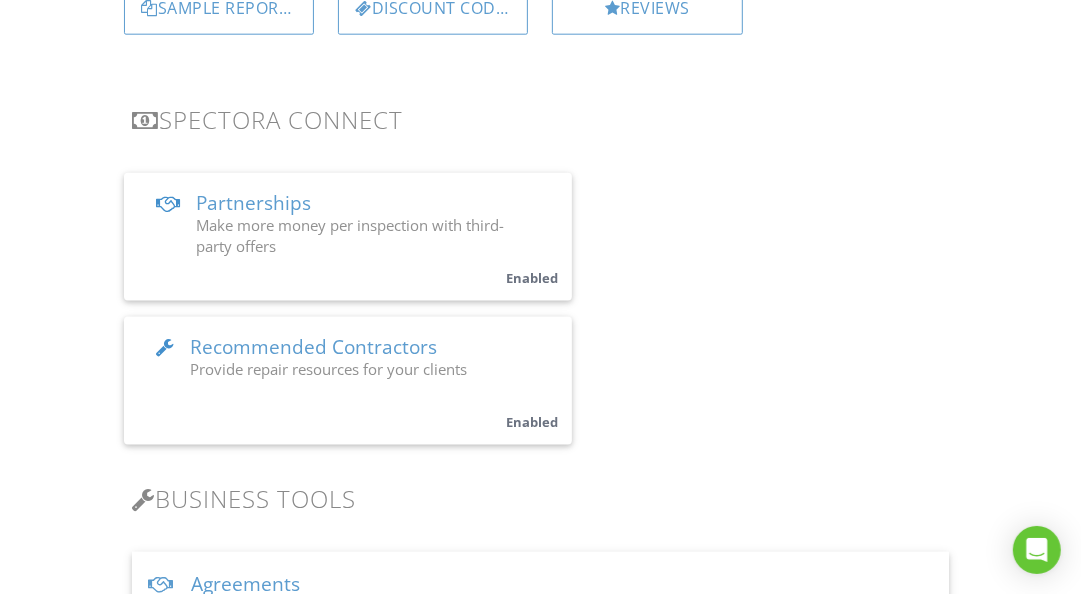 click on "Conversations" at bounding box center [797, 1032] 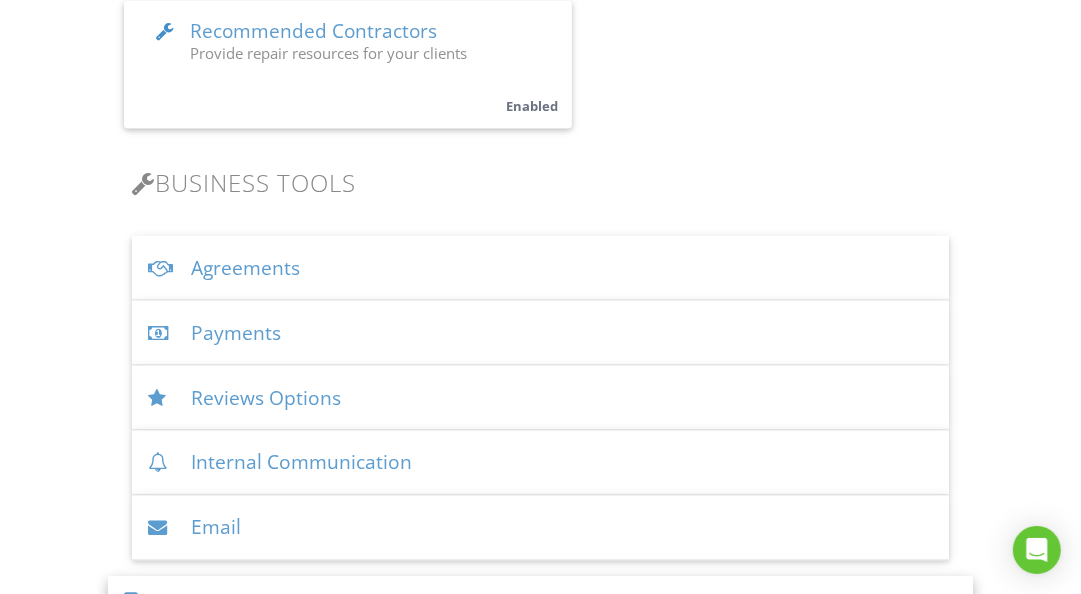 scroll, scrollTop: 1536, scrollLeft: 0, axis: vertical 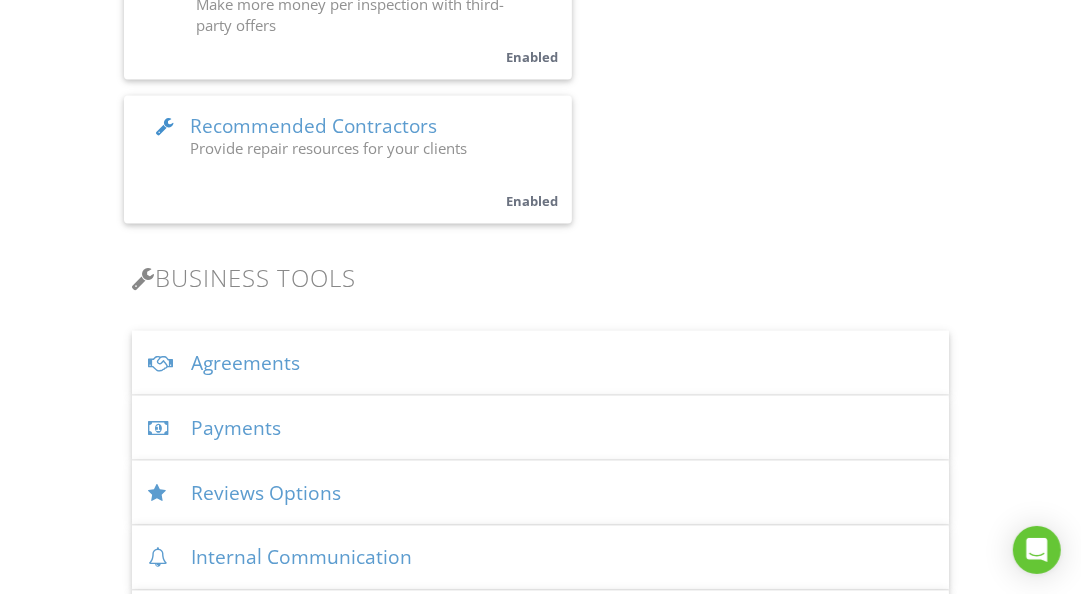 click on "Client Portal" at bounding box center [540, 1023] 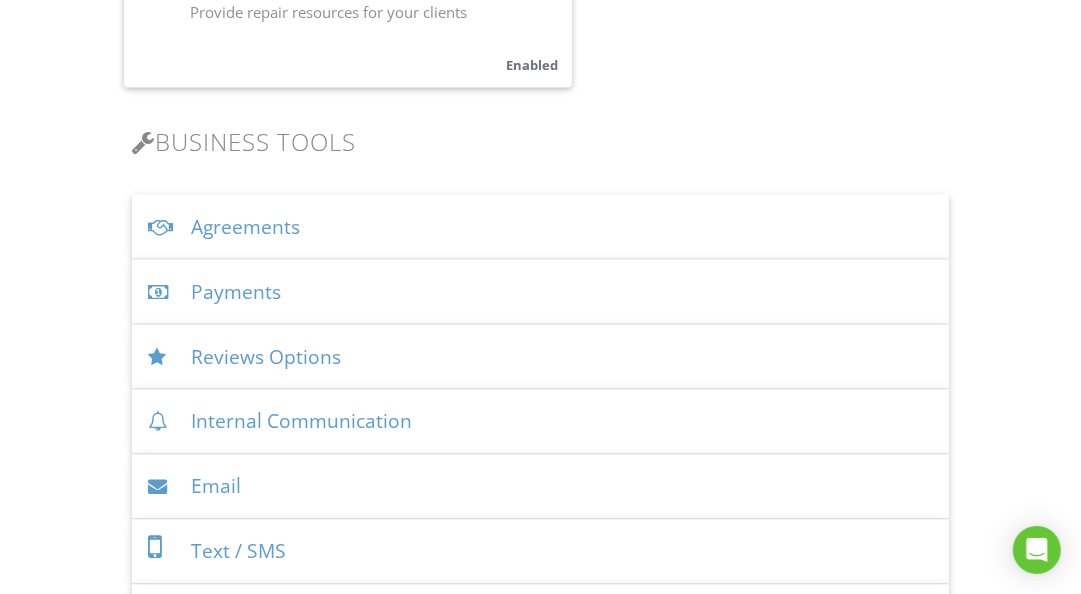 scroll, scrollTop: 1579, scrollLeft: 0, axis: vertical 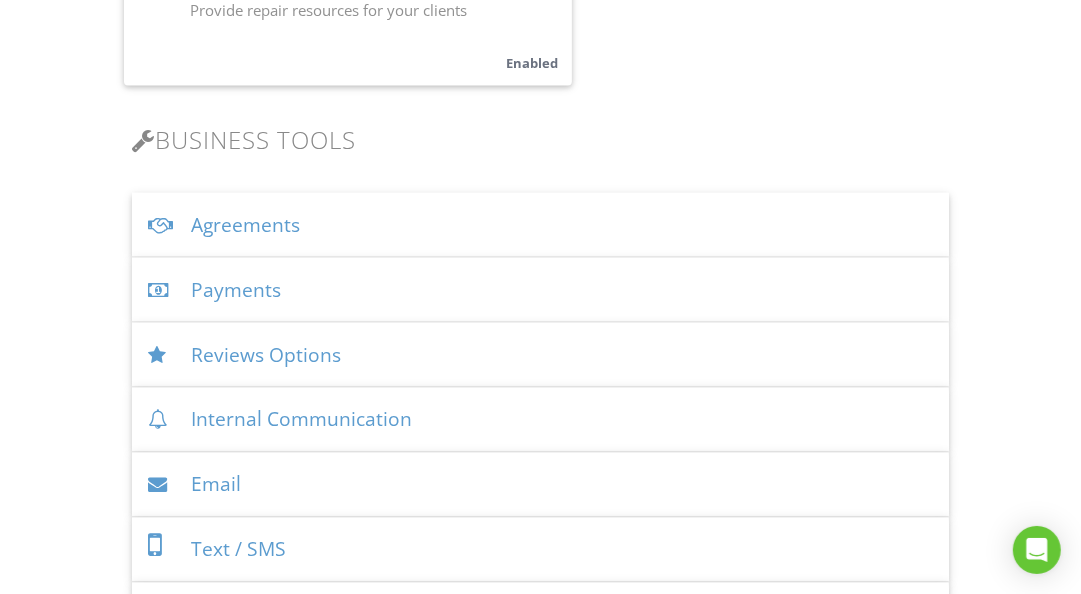 click on "Learn more" at bounding box center [515, 1176] 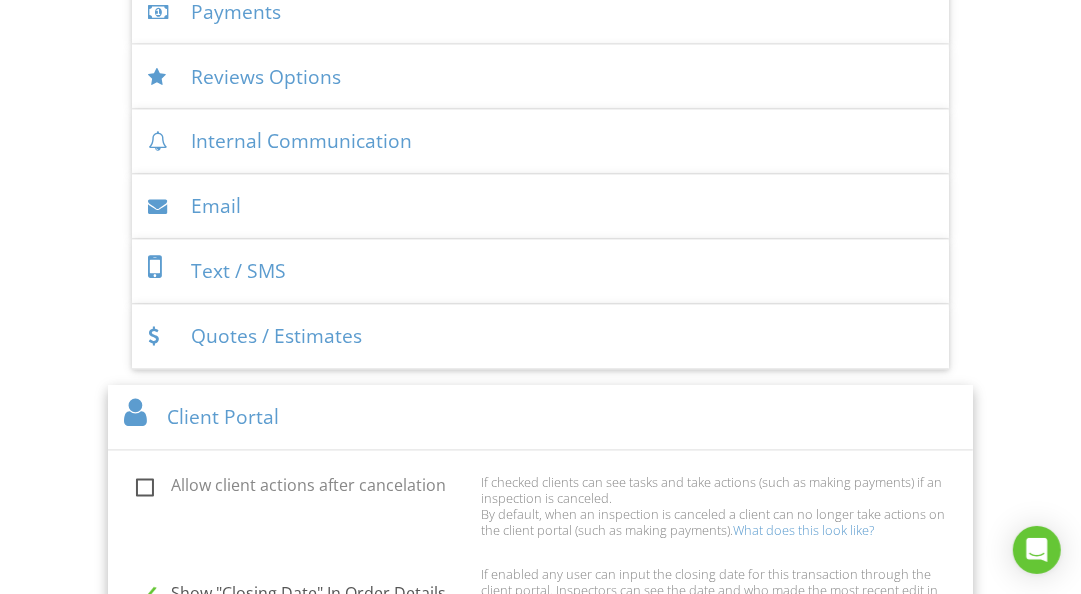 scroll, scrollTop: 1859, scrollLeft: 0, axis: vertical 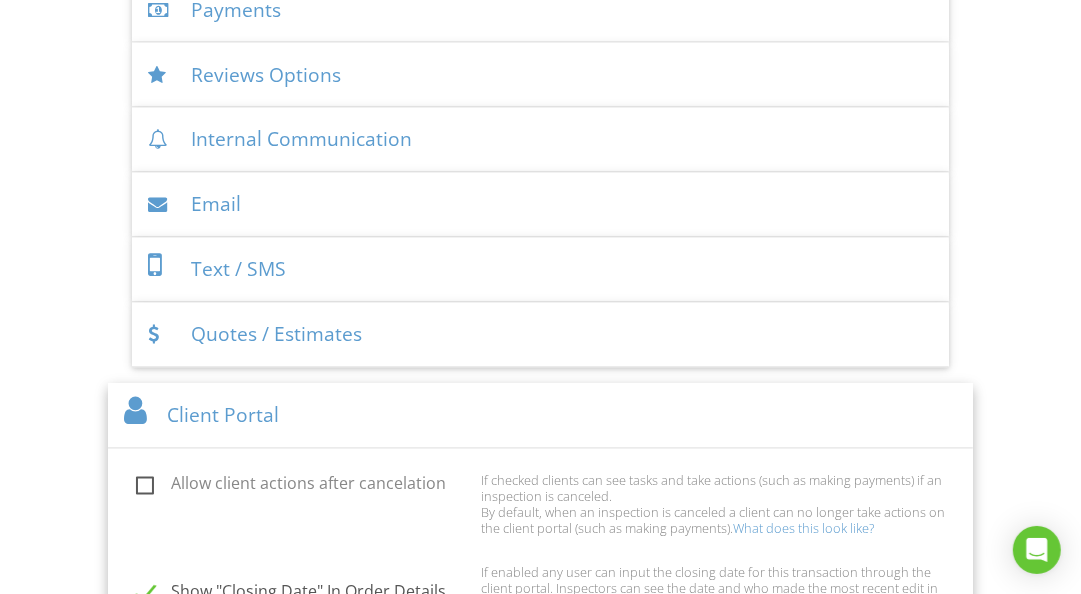 click on "Scheduling Options" at bounding box center [540, 1061] 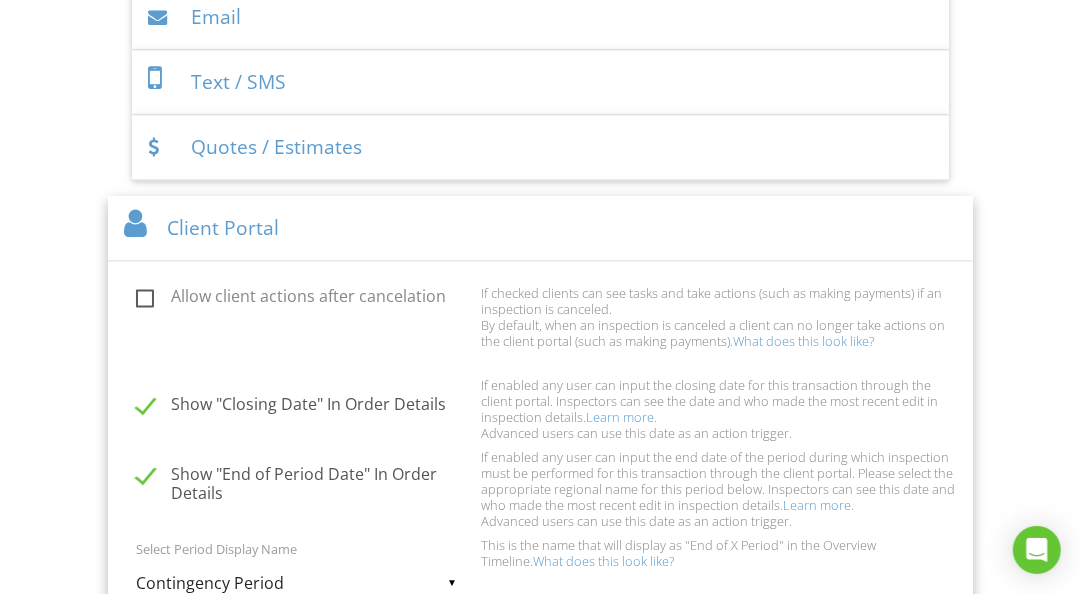 scroll, scrollTop: 2046, scrollLeft: 0, axis: vertical 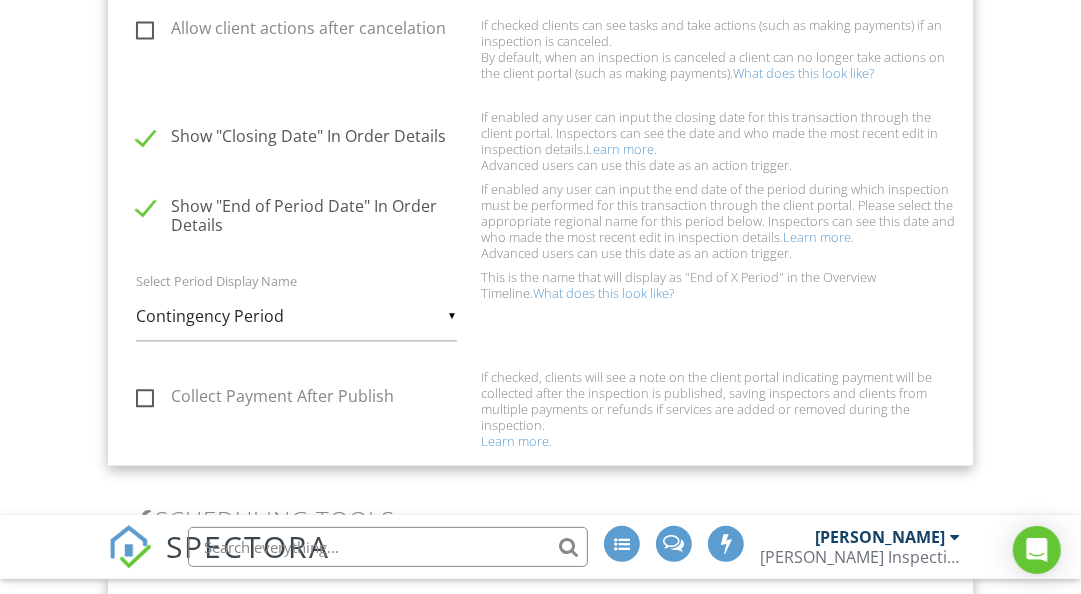 click on "Real Estate Agent, Internet Search, Relocation Company, Past Customer, Other" at bounding box center (719, 884) 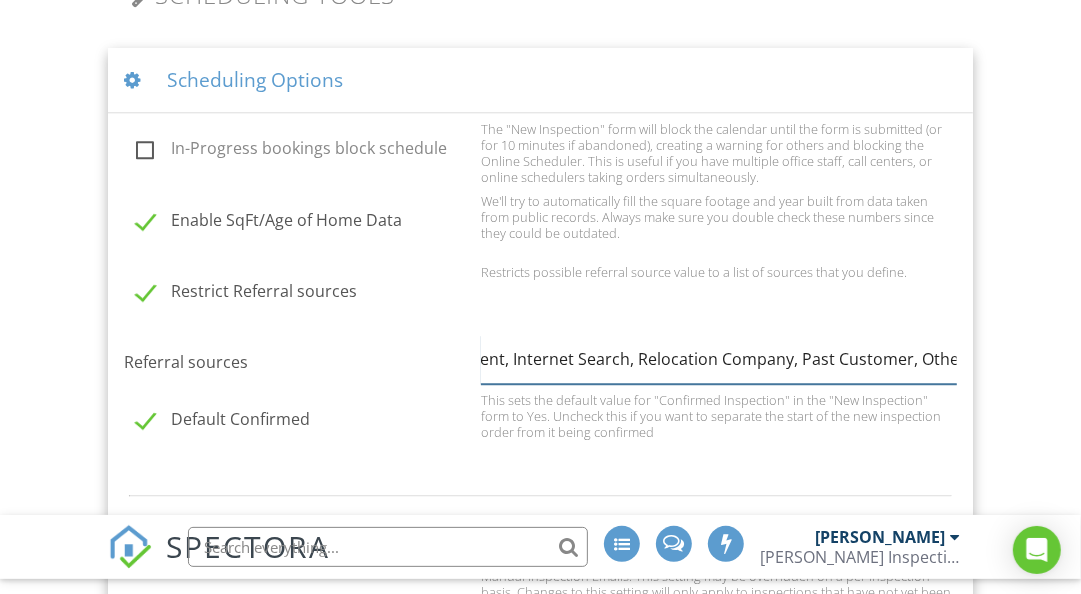 scroll, scrollTop: 2574, scrollLeft: 0, axis: vertical 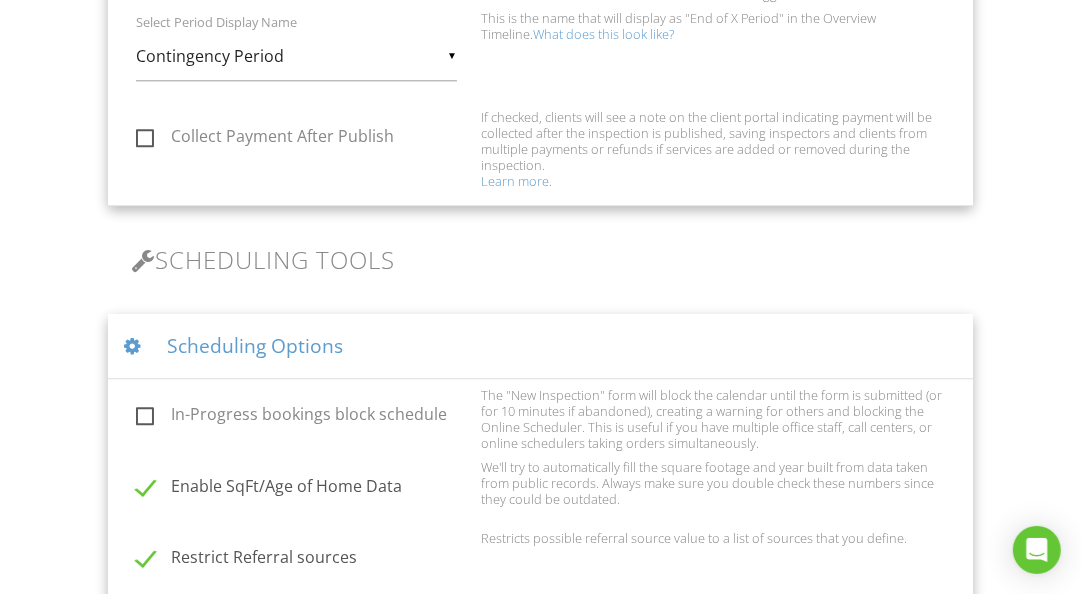 click on "Manage Custom Fields" at bounding box center (872, 1227) 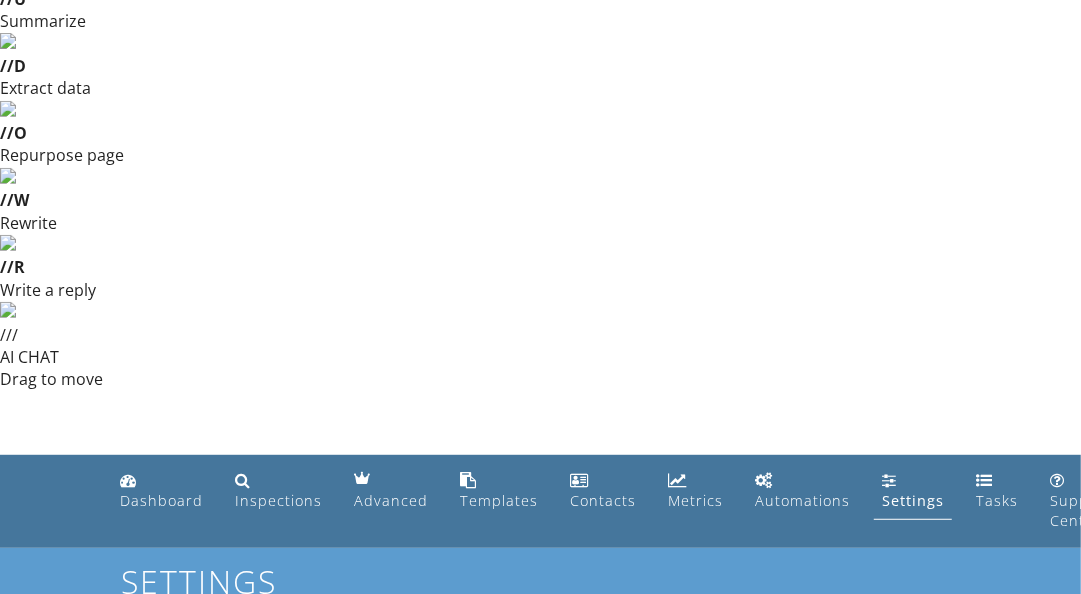 scroll, scrollTop: 610, scrollLeft: 0, axis: vertical 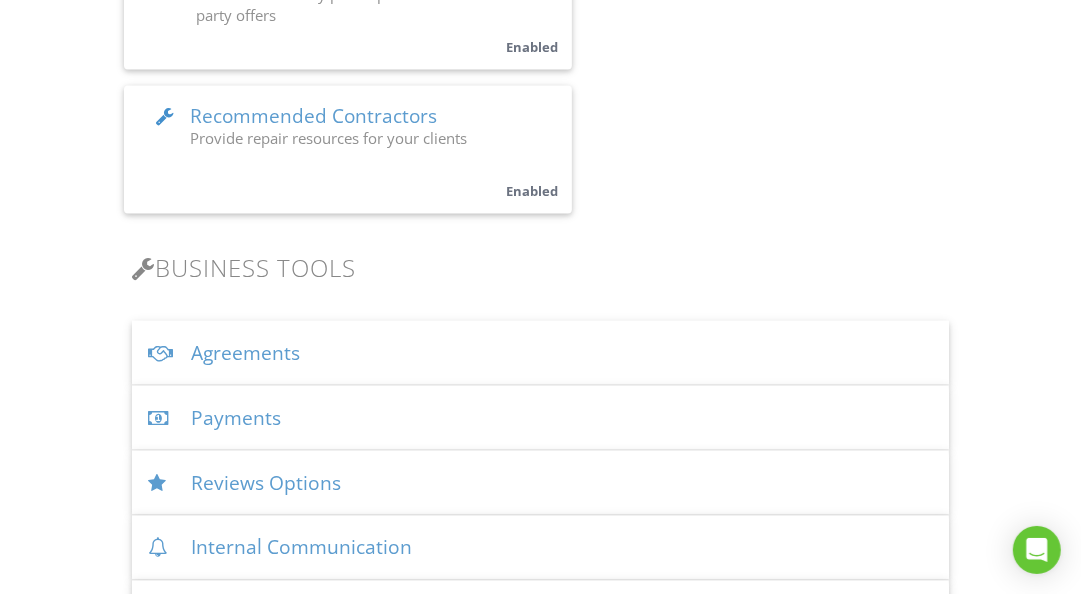 click on "Get A Quote Widget" at bounding box center [540, 1110] 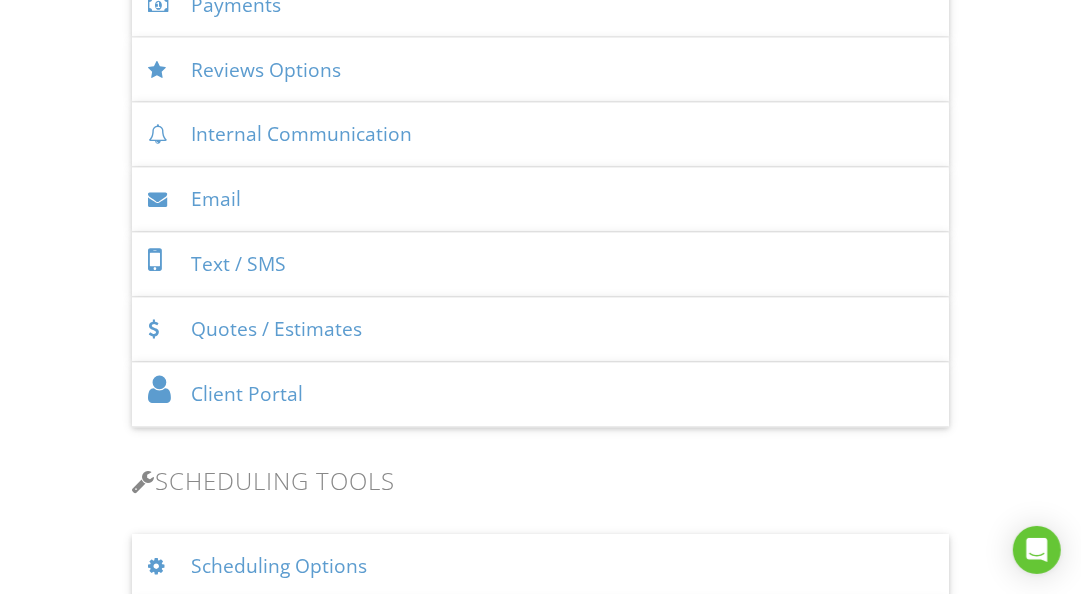 scroll, scrollTop: 1866, scrollLeft: 0, axis: vertical 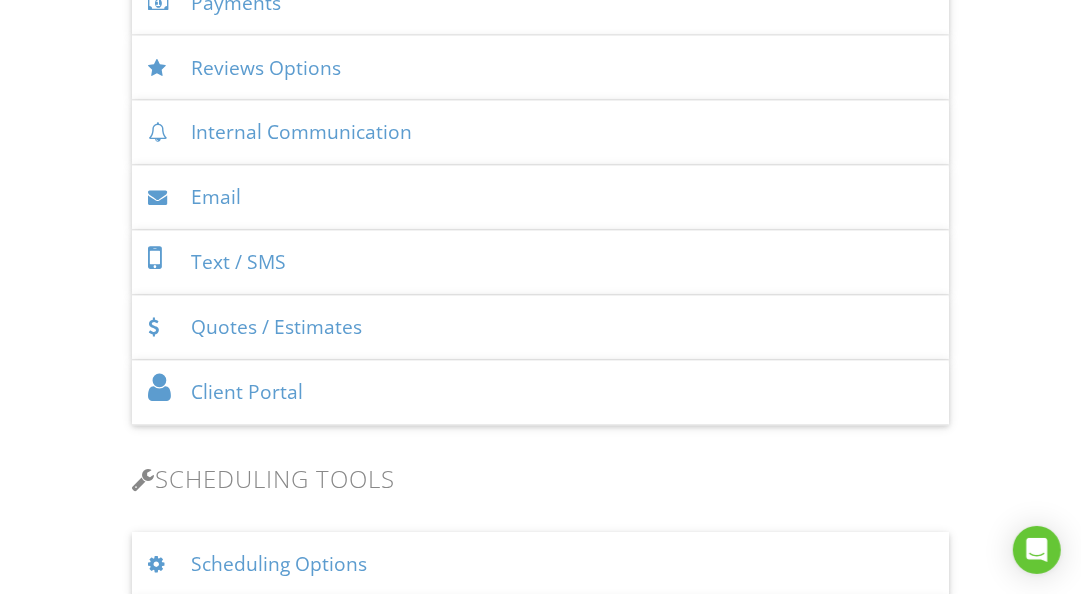 click on "▼ Don't show custom fields Don't show custom fields Only show required Custom Fields Show all custom fields Don't show custom fields
Only show required Custom Fields
Show all custom fields" at bounding box center [296, 1227] 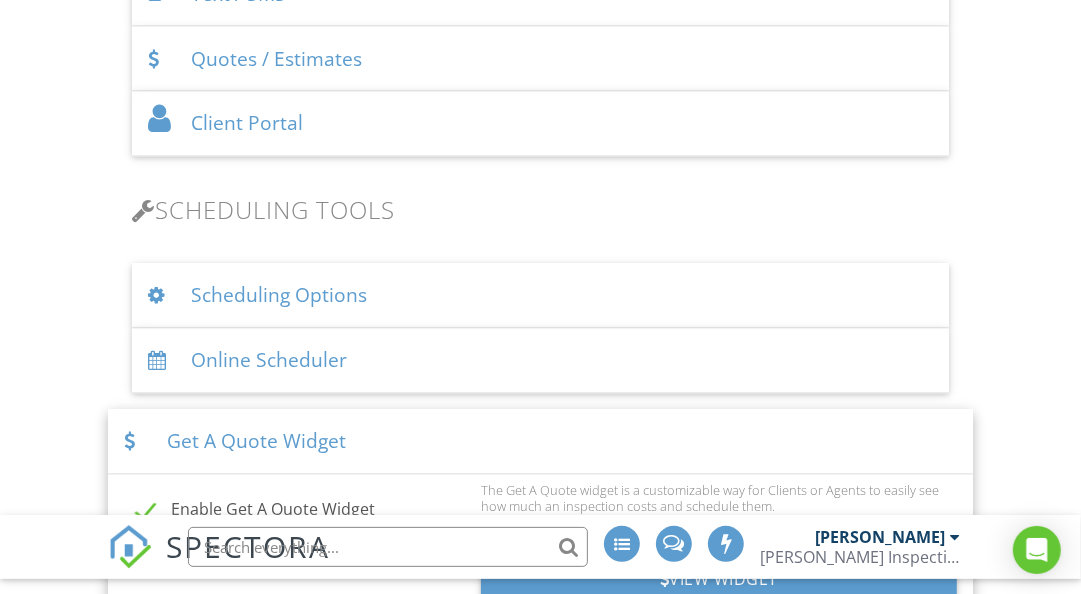 click on "Don't show custom fields" at bounding box center (296, 959) 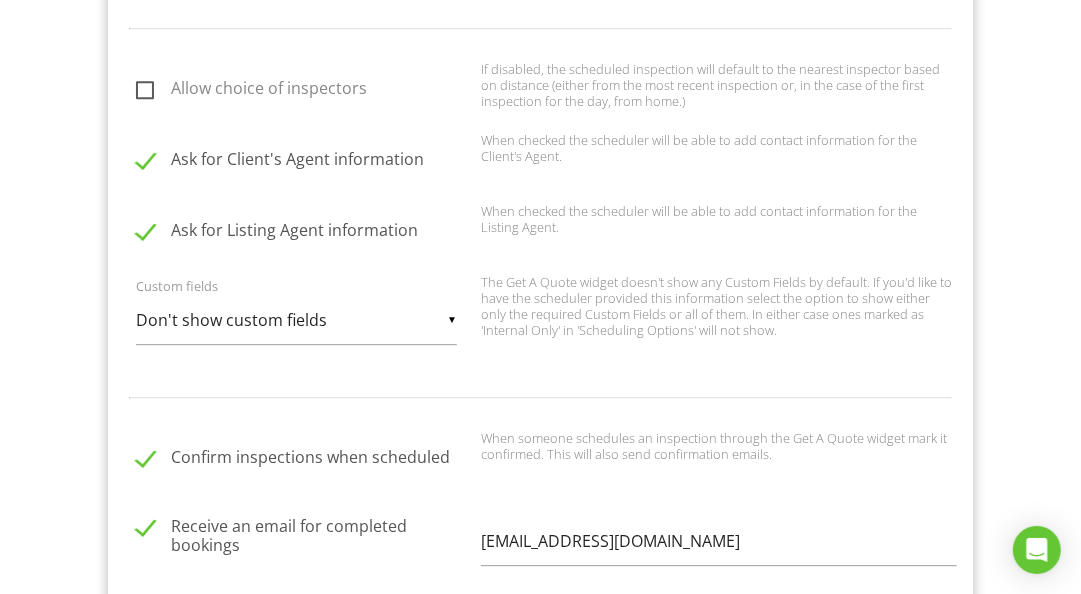 scroll, scrollTop: 2794, scrollLeft: 0, axis: vertical 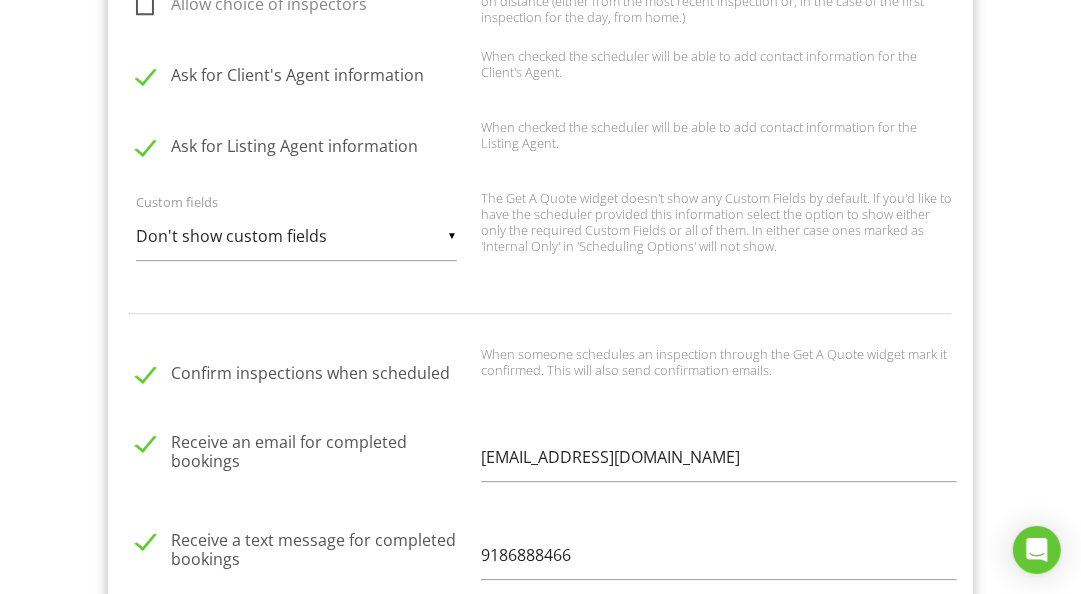 drag, startPoint x: 164, startPoint y: 407, endPoint x: 136, endPoint y: 408, distance: 28.01785 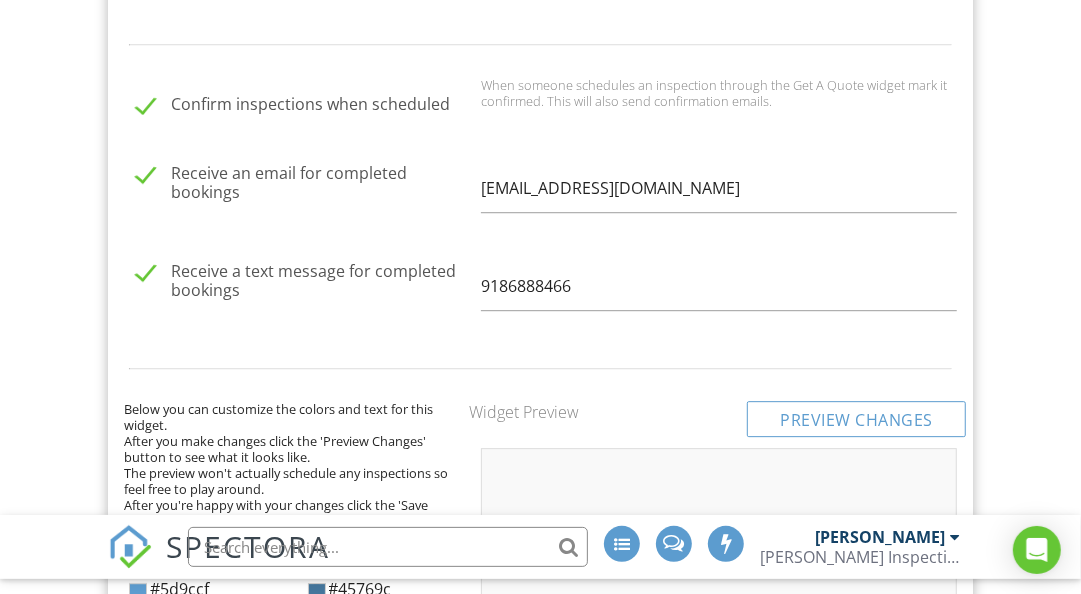 scroll, scrollTop: 0, scrollLeft: 0, axis: both 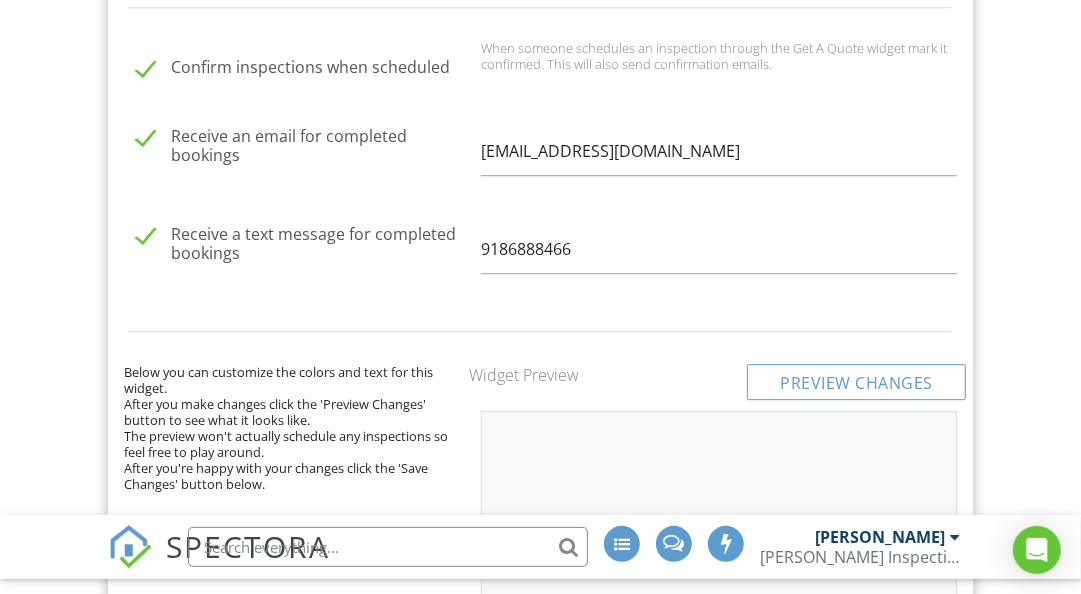 click on "Inspection?" at bounding box center (290, 949) 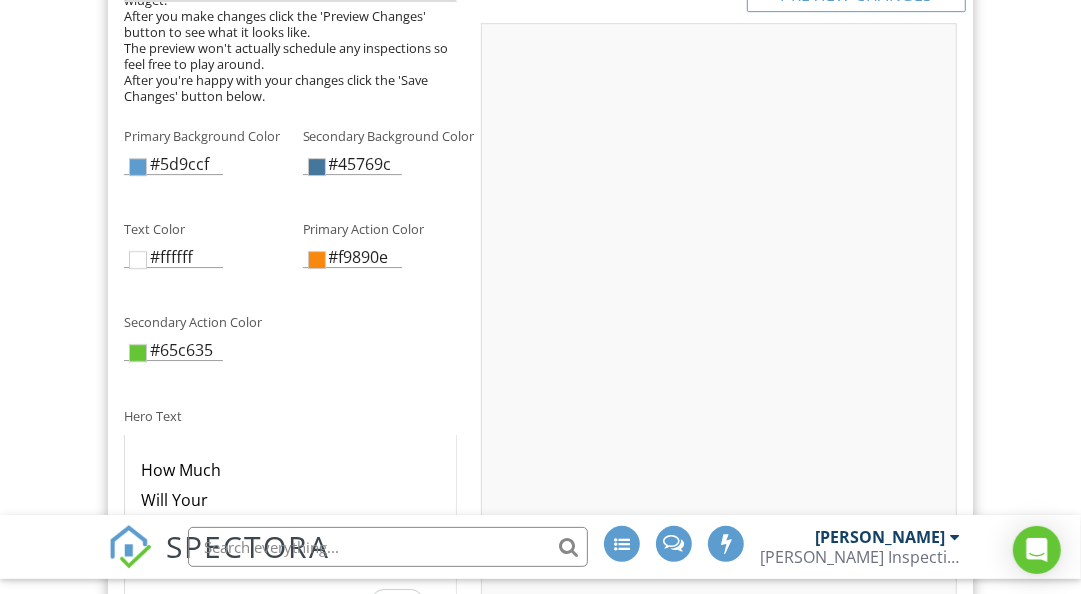 scroll, scrollTop: 3294, scrollLeft: 0, axis: vertical 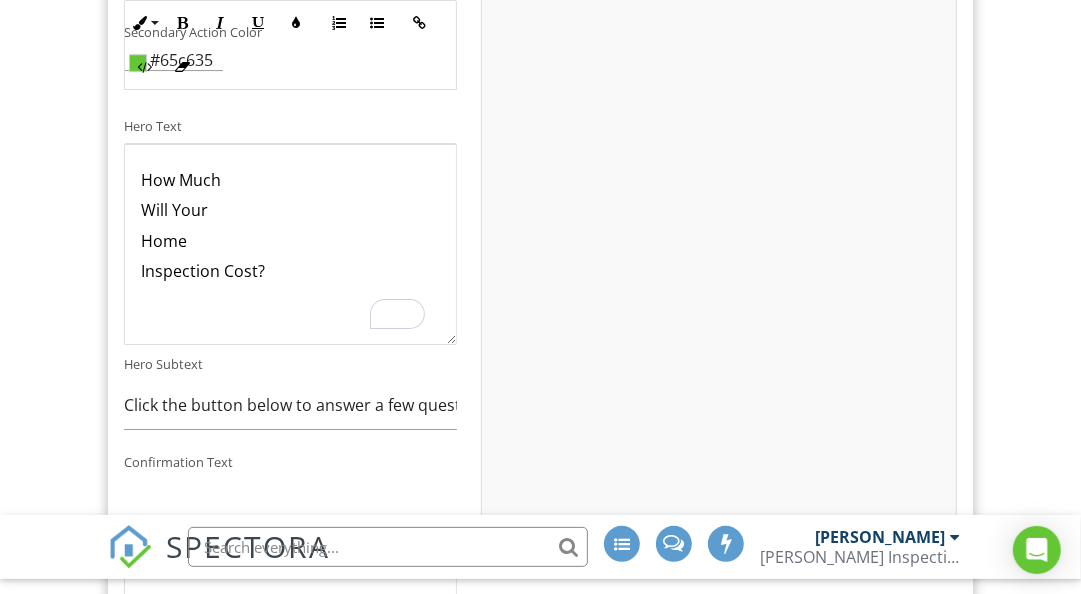 click on "Save Changes" at bounding box center [289, 815] 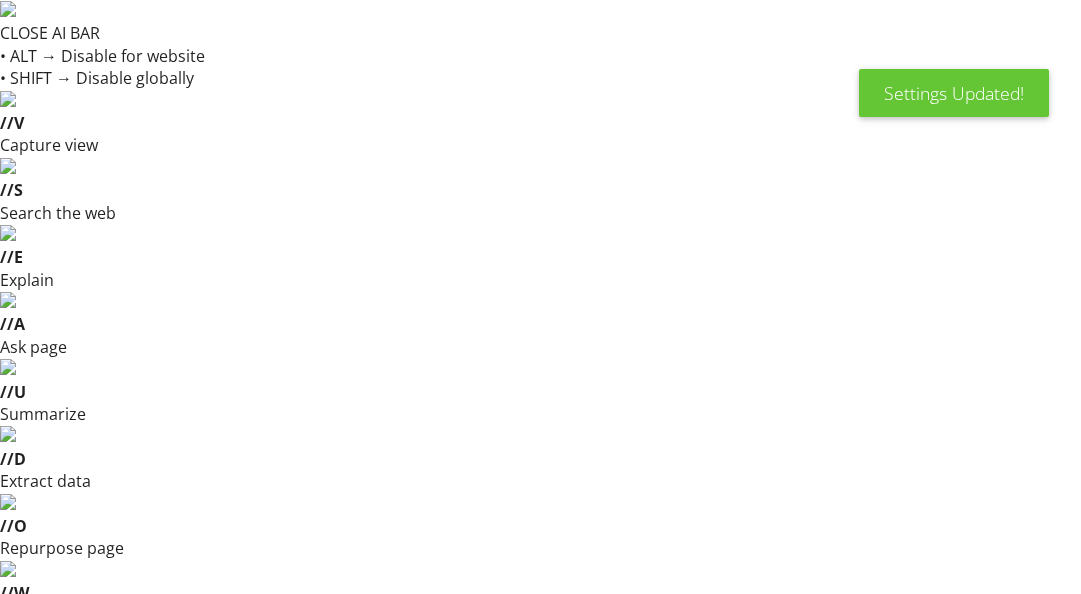 scroll, scrollTop: 1684, scrollLeft: 0, axis: vertical 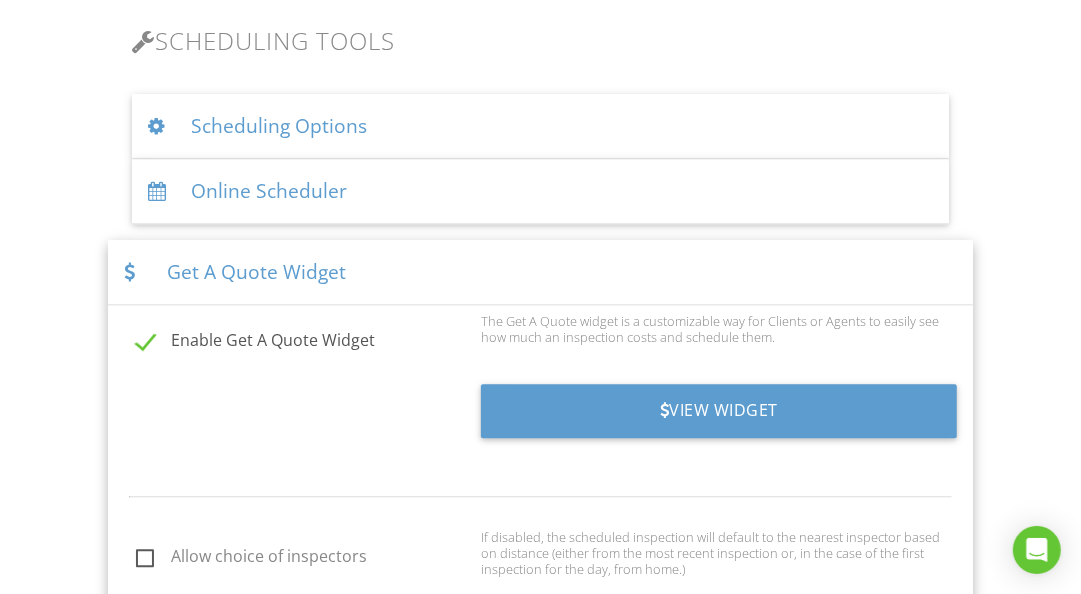 click on "Preview Changes" at bounding box center (856, 1240) 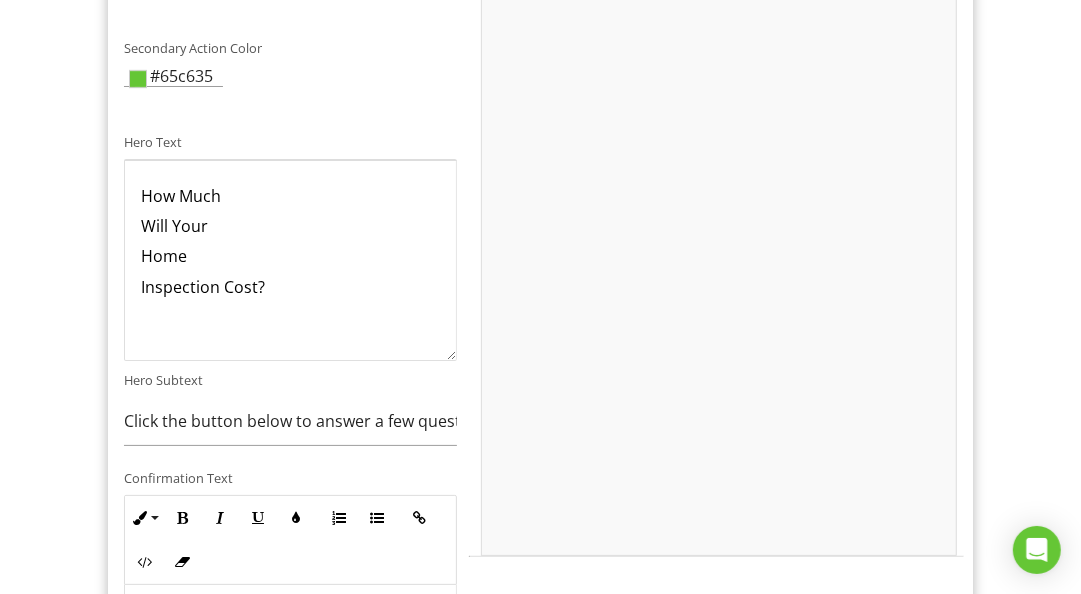scroll, scrollTop: 3829, scrollLeft: 0, axis: vertical 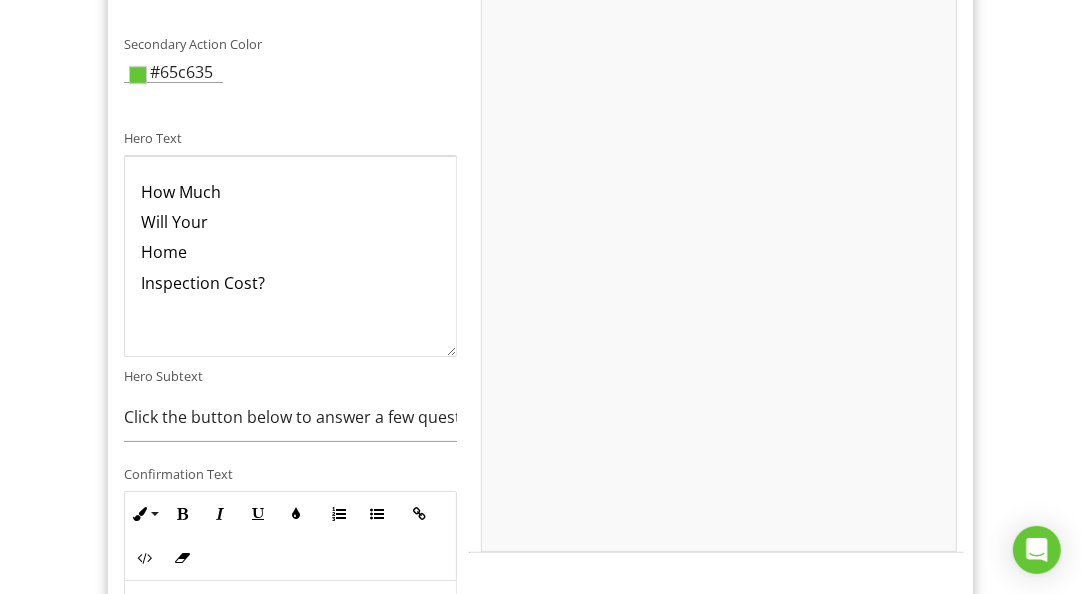 click on "Inspection Request Form" at bounding box center (540, 1070) 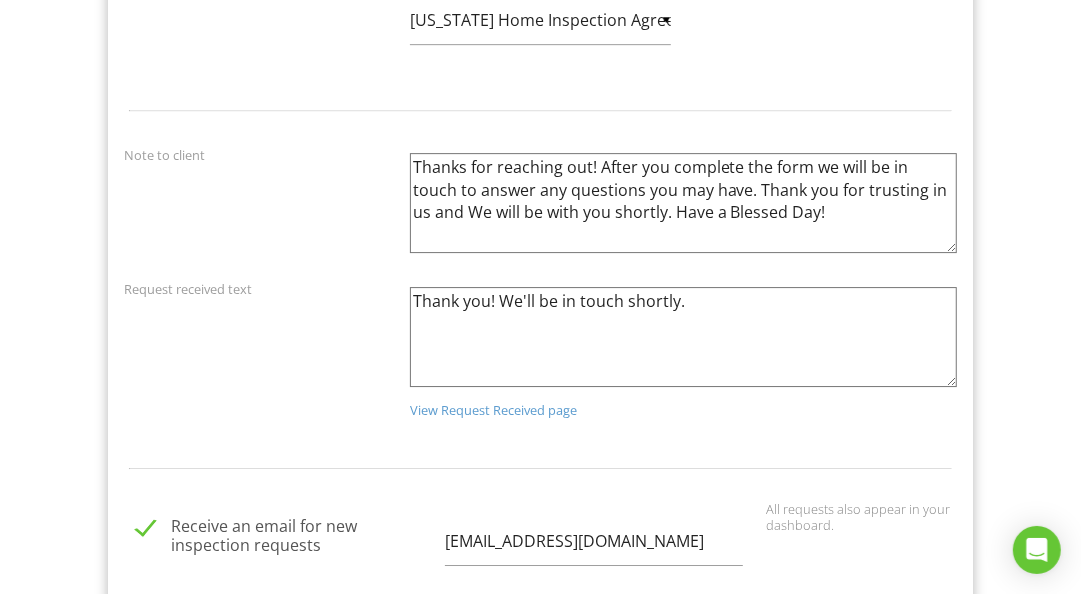 scroll, scrollTop: 3261, scrollLeft: 0, axis: vertical 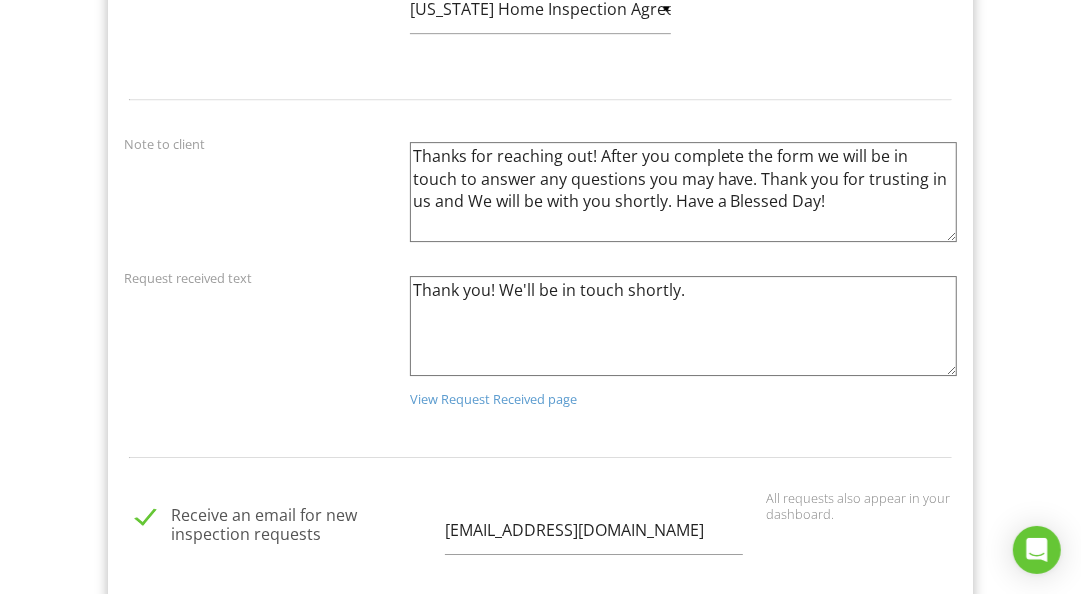 click on "Client Portal Add-On Requests" at bounding box center [540, 1111] 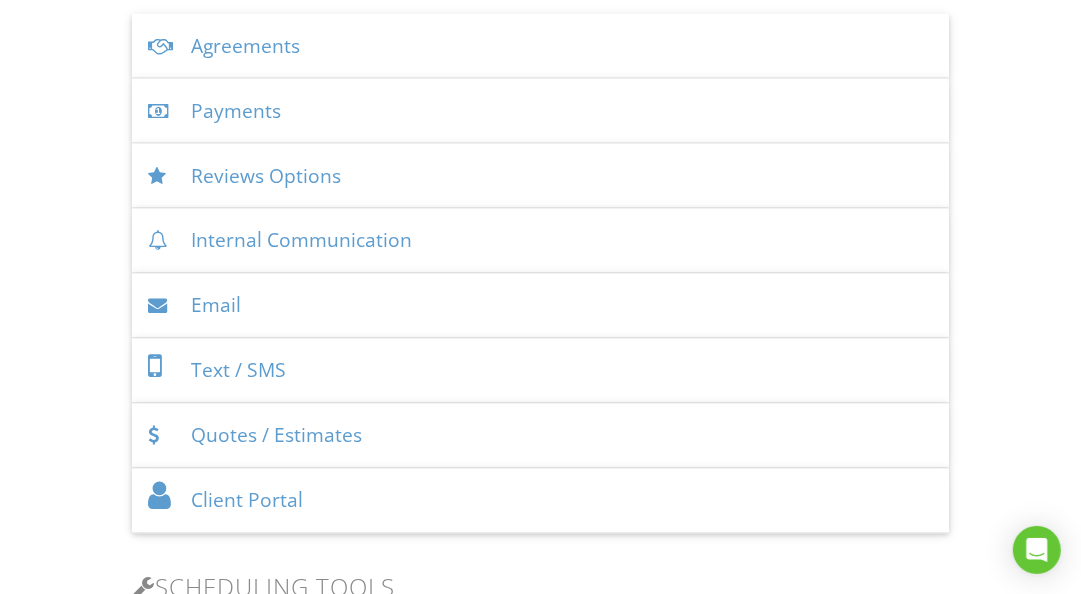 scroll, scrollTop: 1690, scrollLeft: 0, axis: vertical 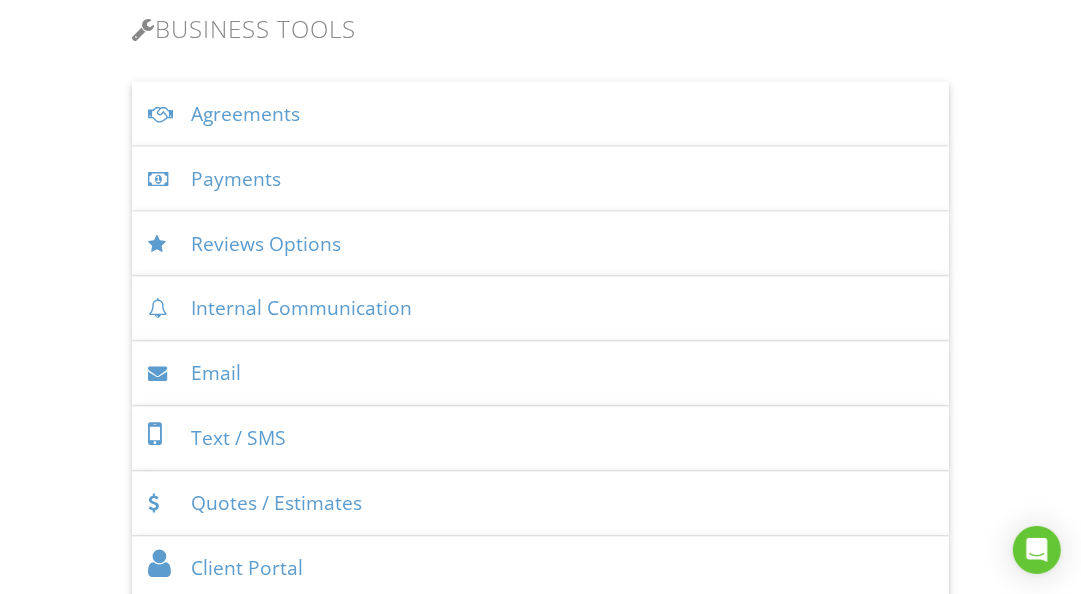 click on "What does this look like?" at bounding box center [393, 1103] 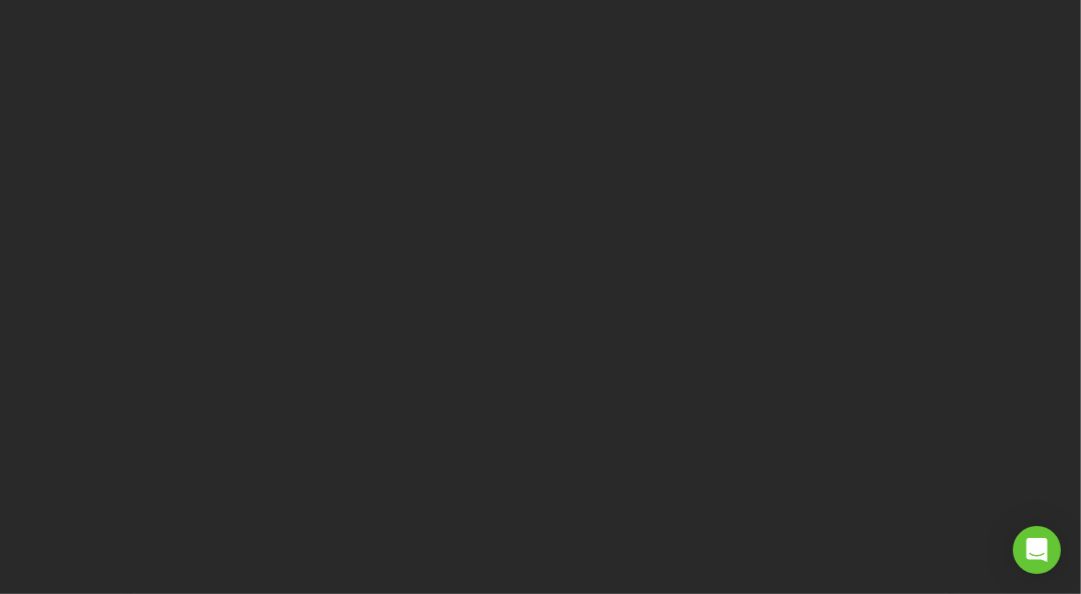 click at bounding box center (540, 297) 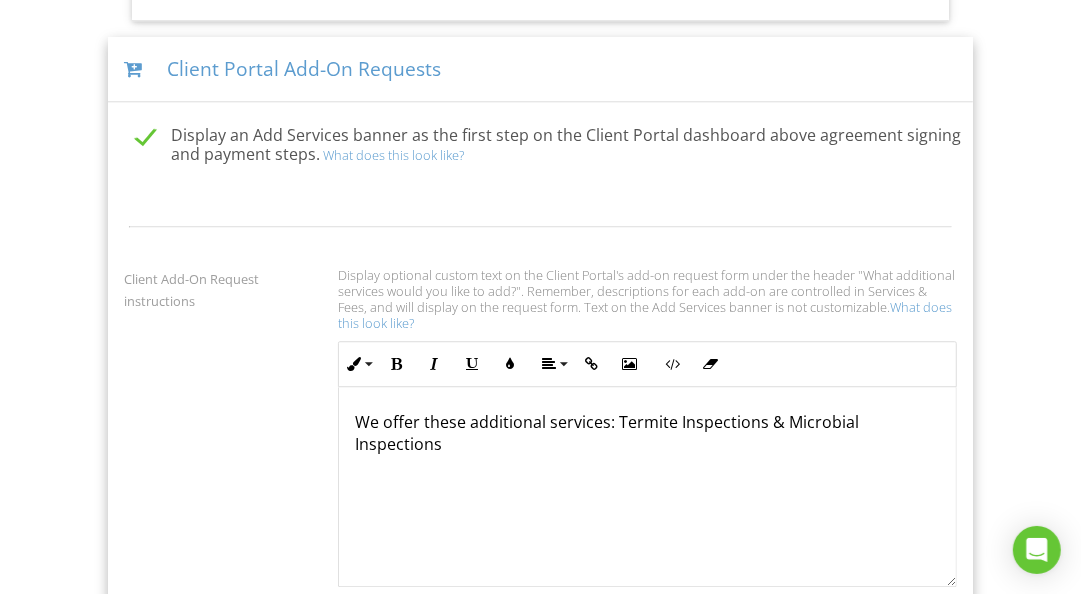 scroll, scrollTop: 2604, scrollLeft: 0, axis: vertical 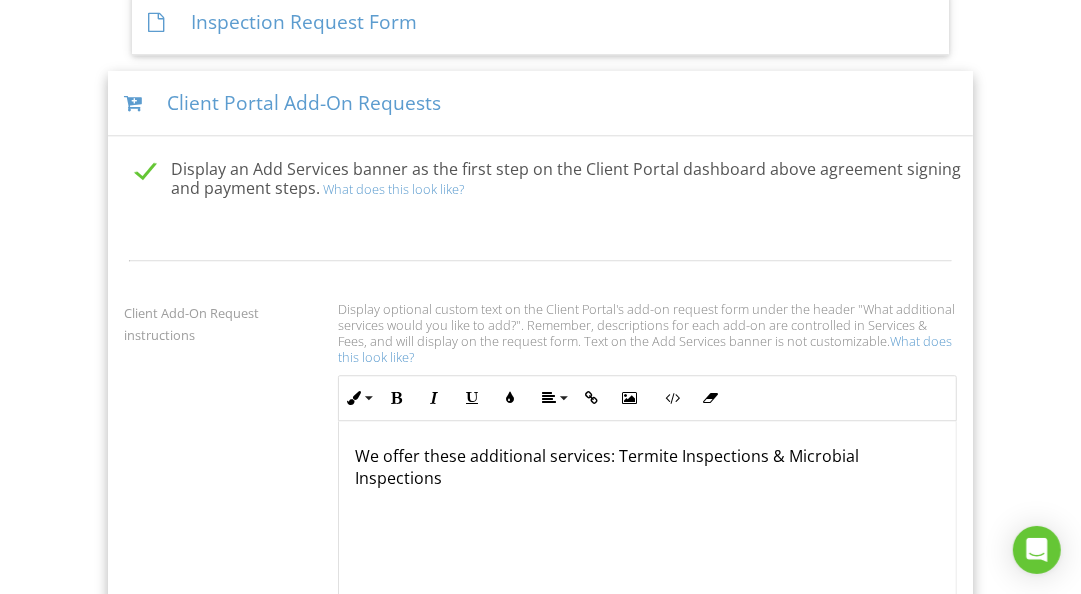 click on "Advanced Tools" at bounding box center [540, 1165] 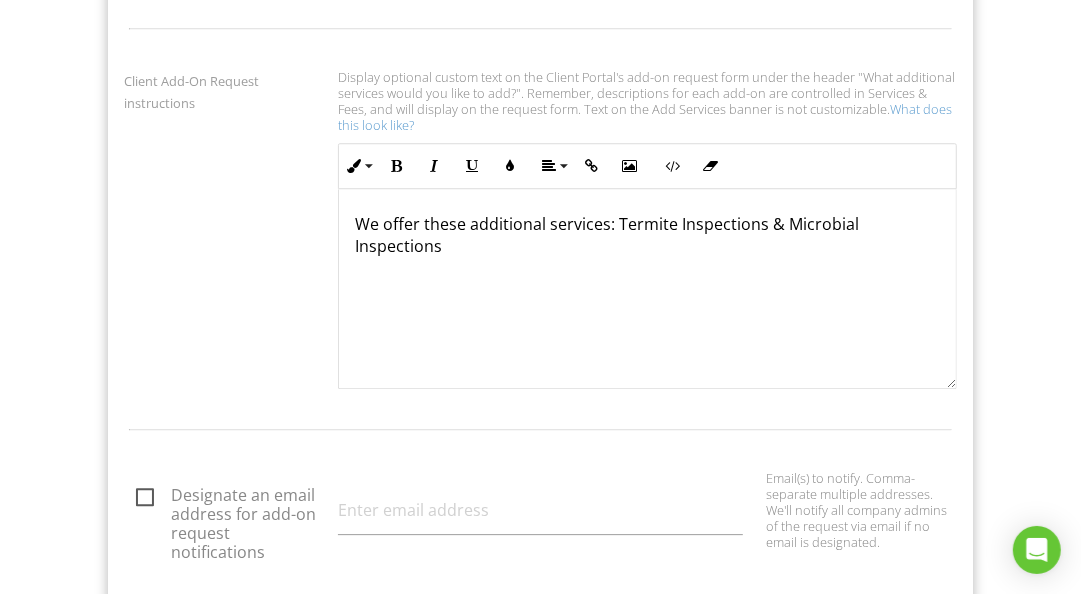 scroll, scrollTop: 2836, scrollLeft: 0, axis: vertical 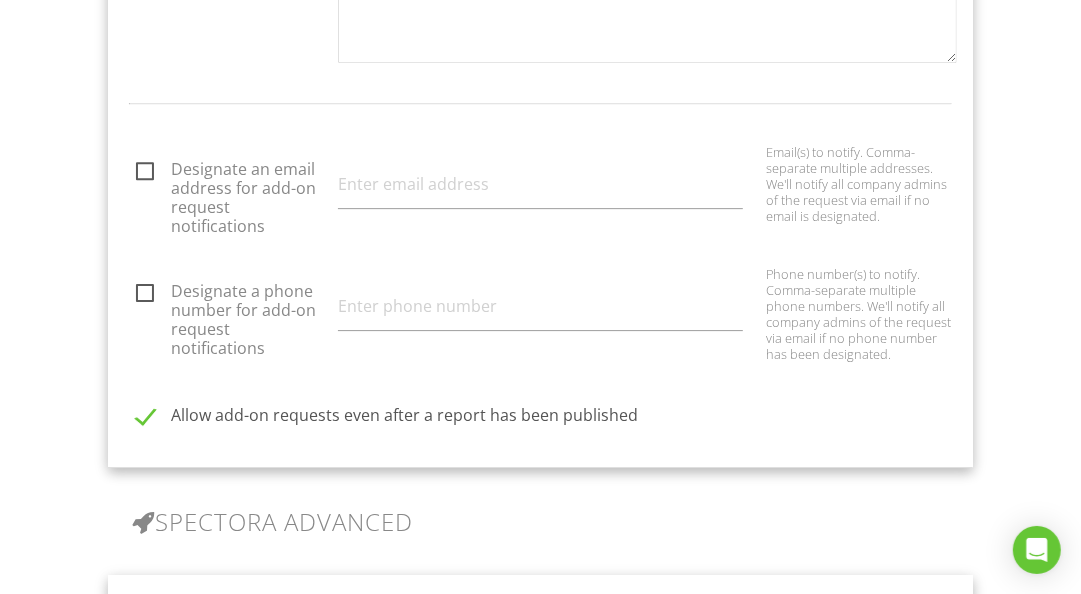 click on "How to use Hourly Tracking." at bounding box center [637, 1221] 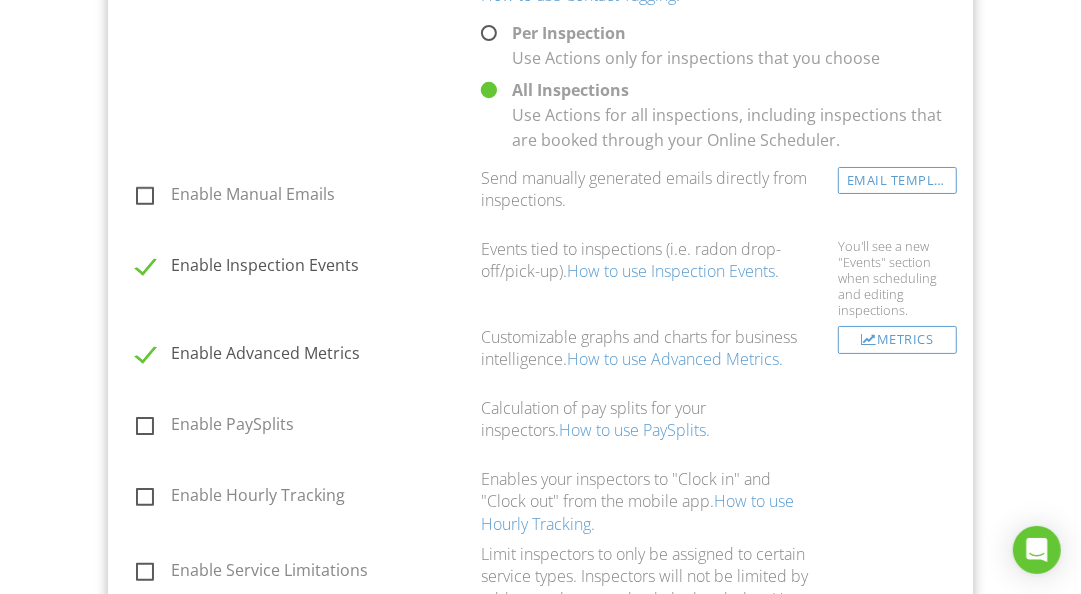 scroll, scrollTop: 3879, scrollLeft: 0, axis: vertical 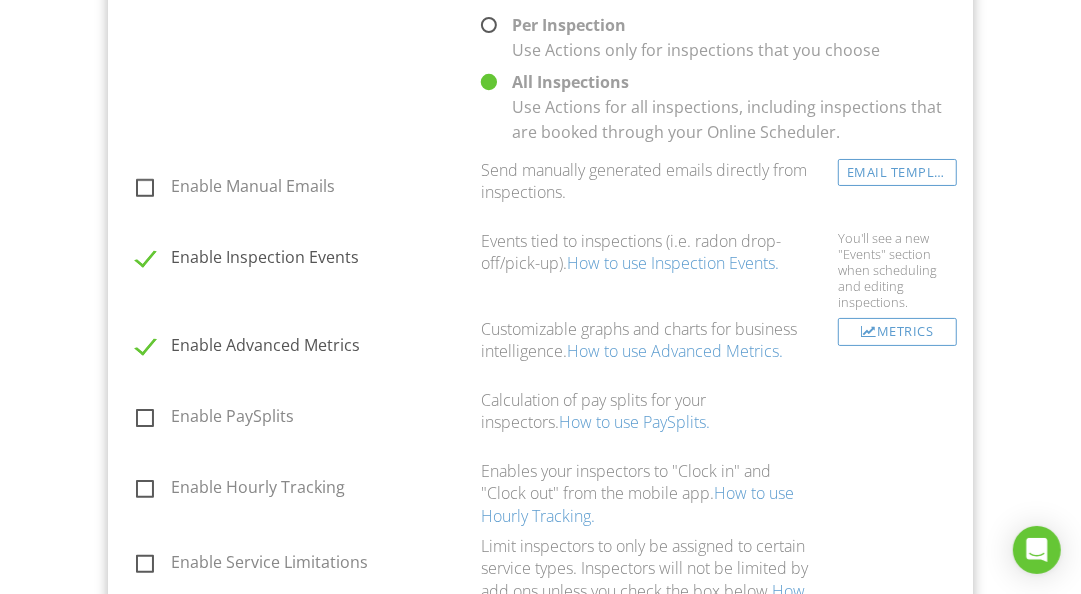 click on "Report Tools" at bounding box center (540, 1107) 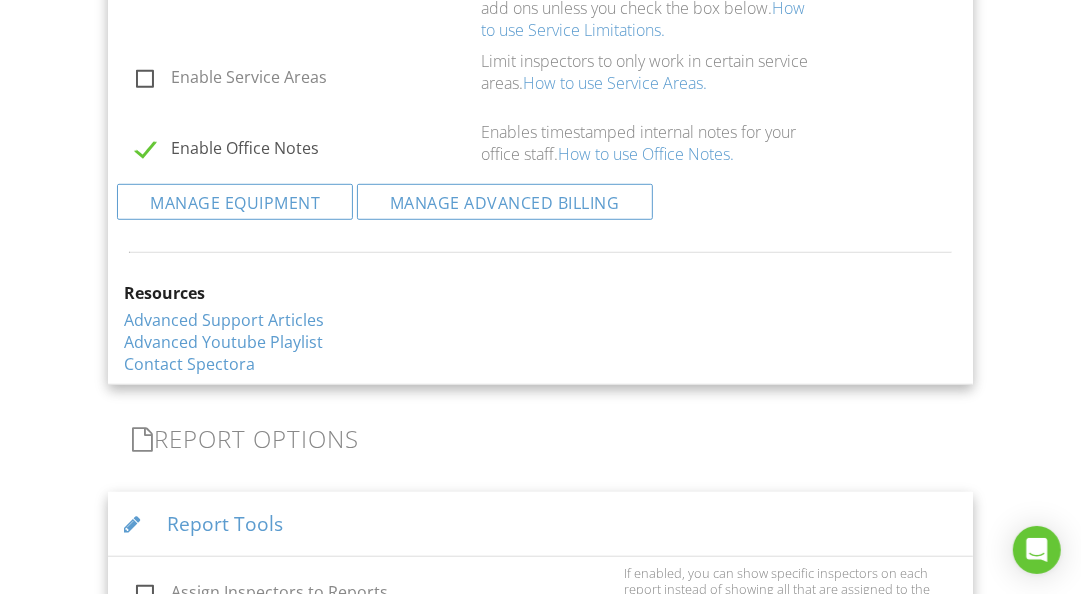 scroll, scrollTop: 4467, scrollLeft: 0, axis: vertical 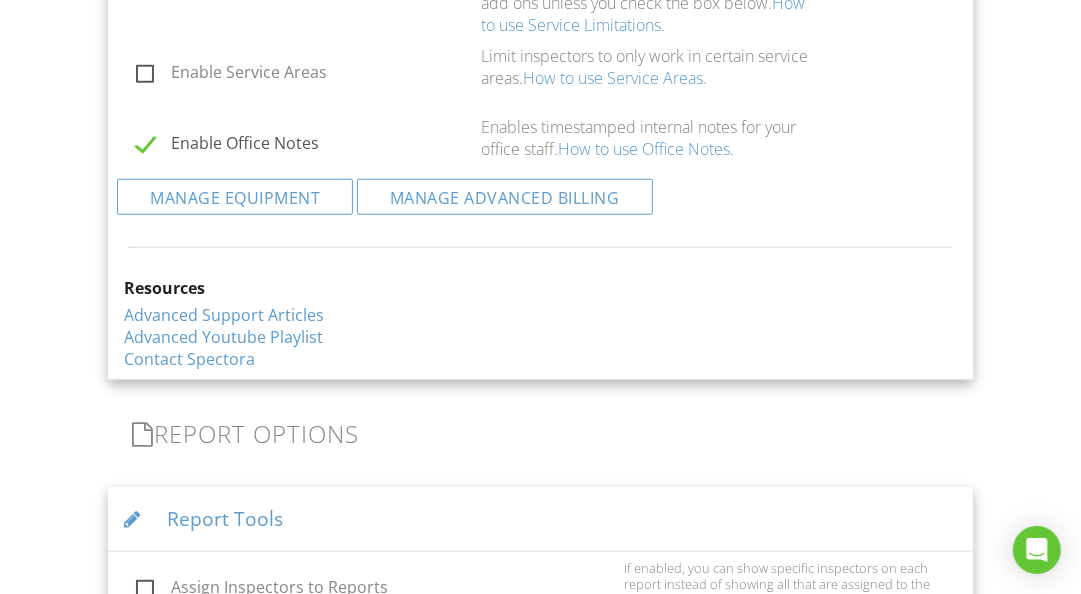 click on "Location Tags" at bounding box center (540, 1143) 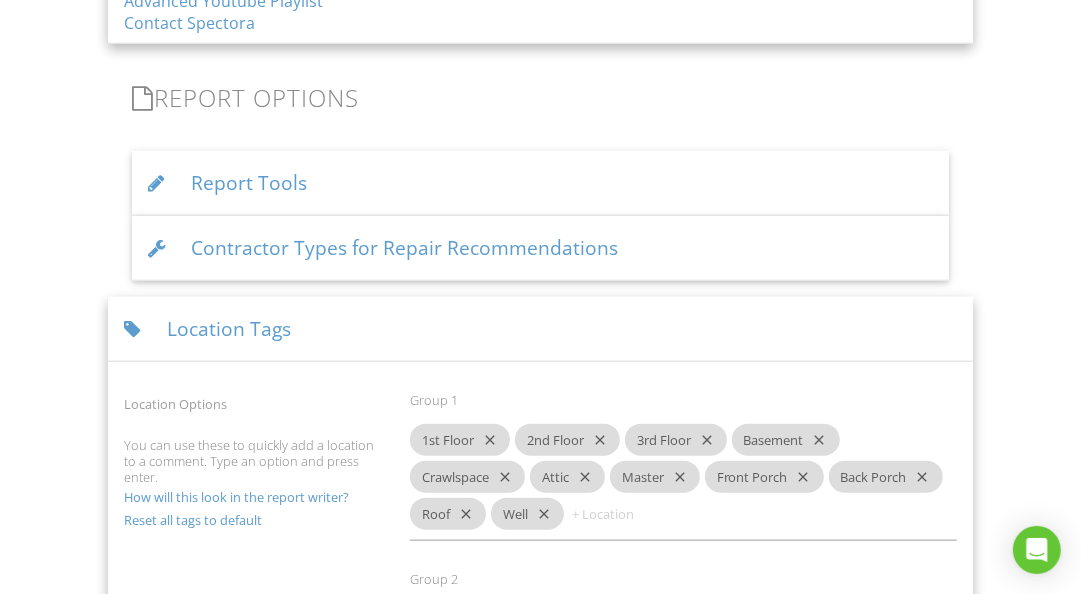 scroll, scrollTop: 4804, scrollLeft: 0, axis: vertical 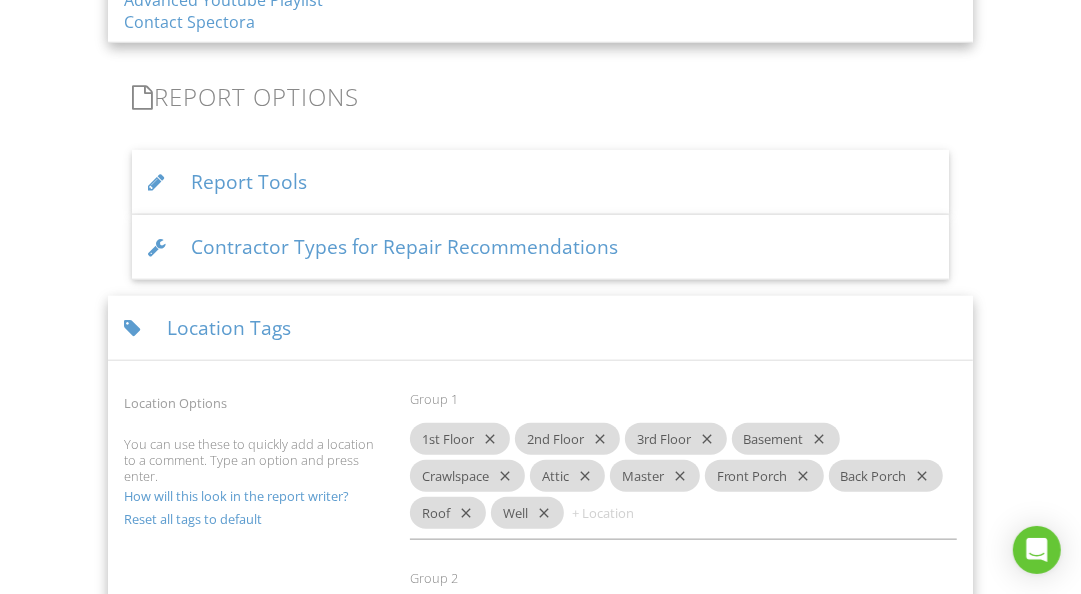 click on "V10 Reporting" at bounding box center [540, 1001] 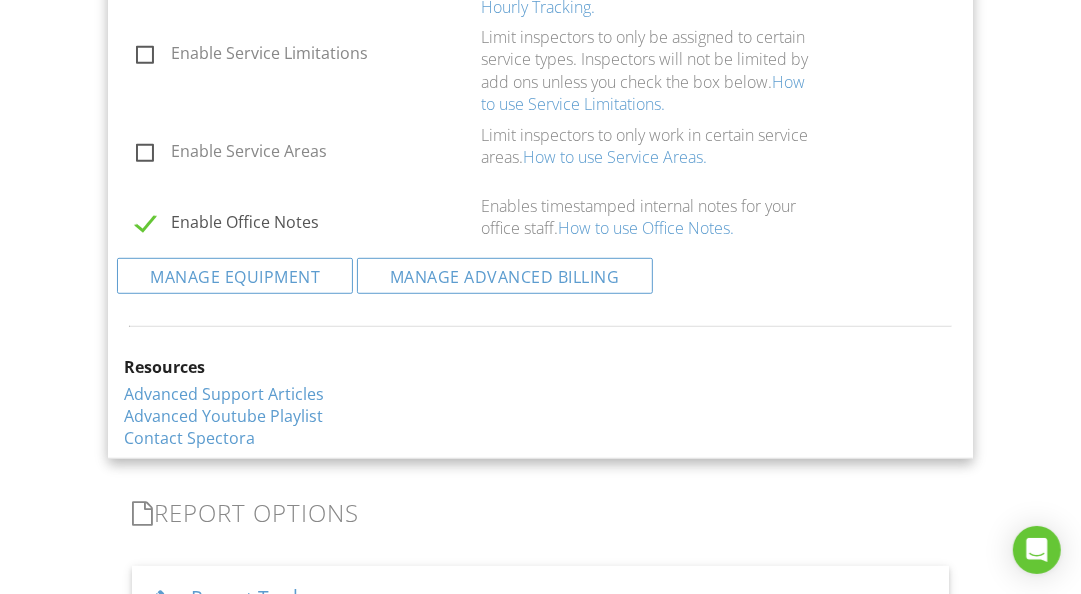 scroll, scrollTop: 4389, scrollLeft: 0, axis: vertical 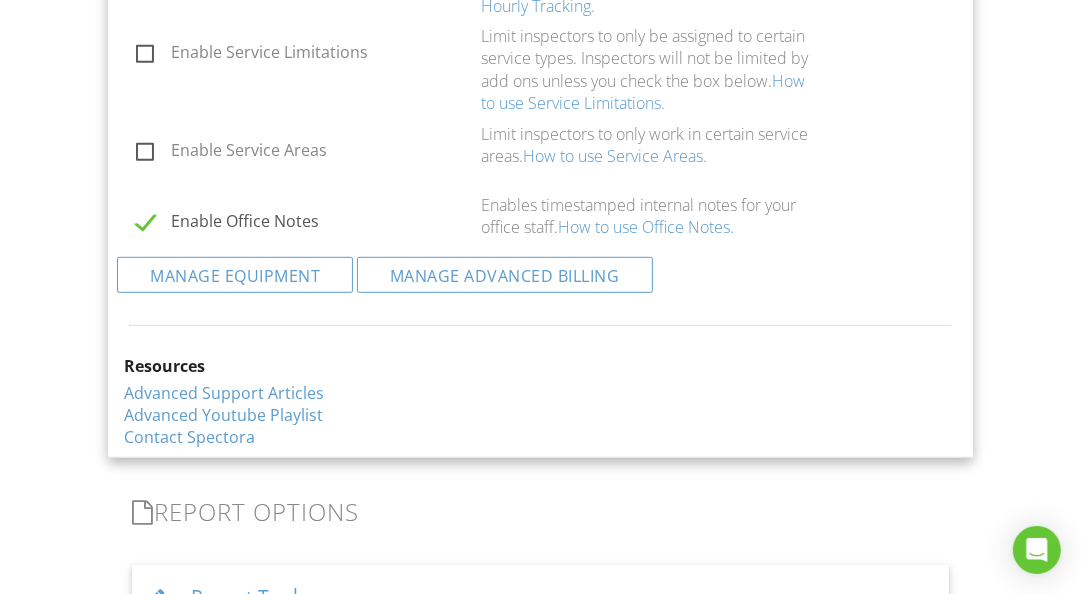click on "Social Links" at bounding box center [540, 1081] 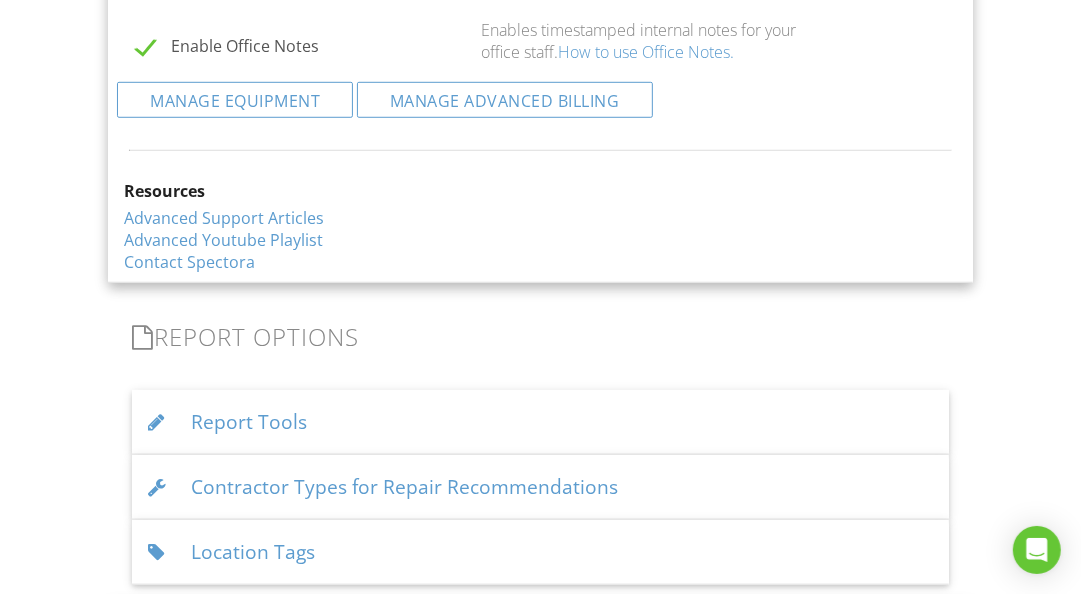 scroll, scrollTop: 4567, scrollLeft: 0, axis: vertical 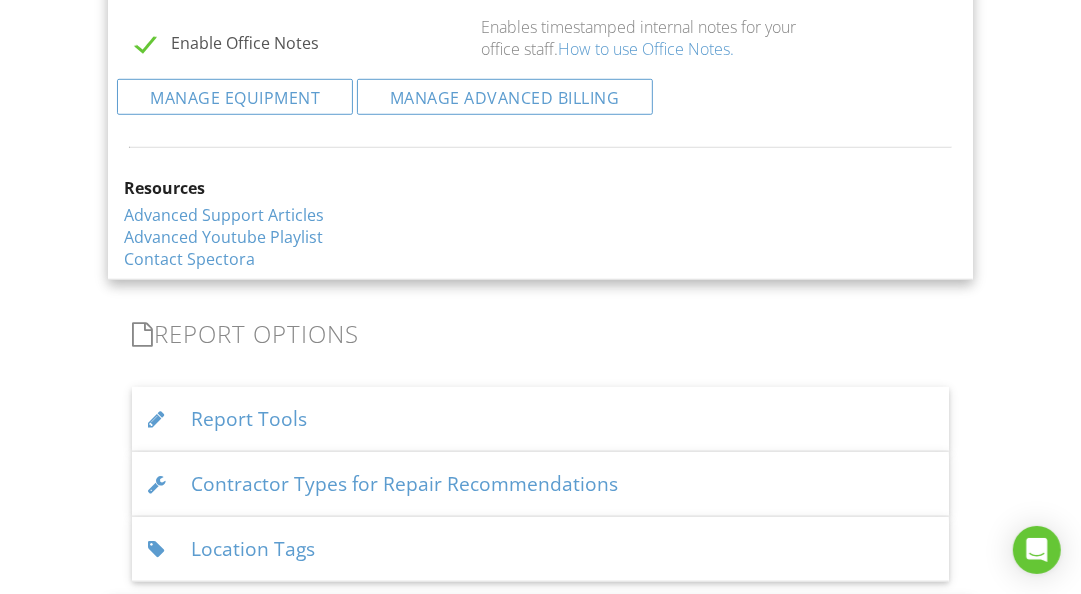 click at bounding box center [157, 1205] 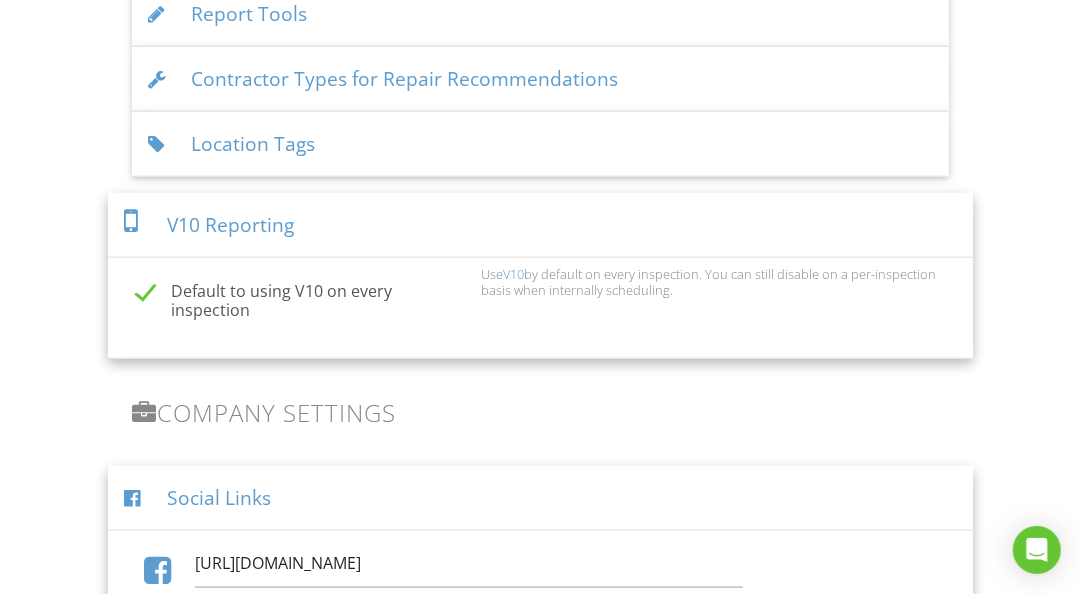 scroll, scrollTop: 4973, scrollLeft: 0, axis: vertical 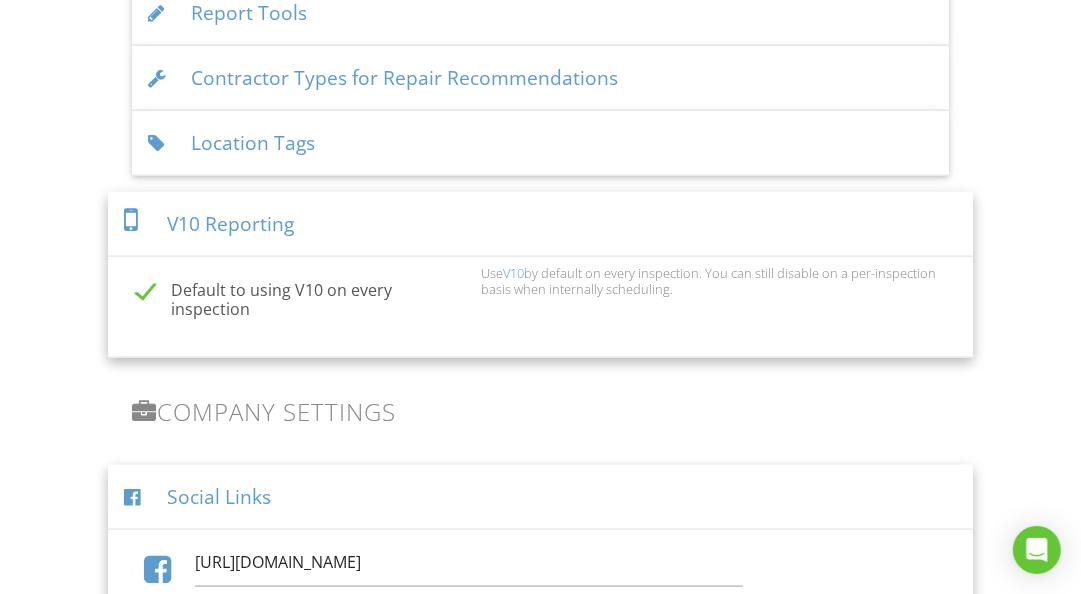 click on "System Integrations" at bounding box center (540, 1195) 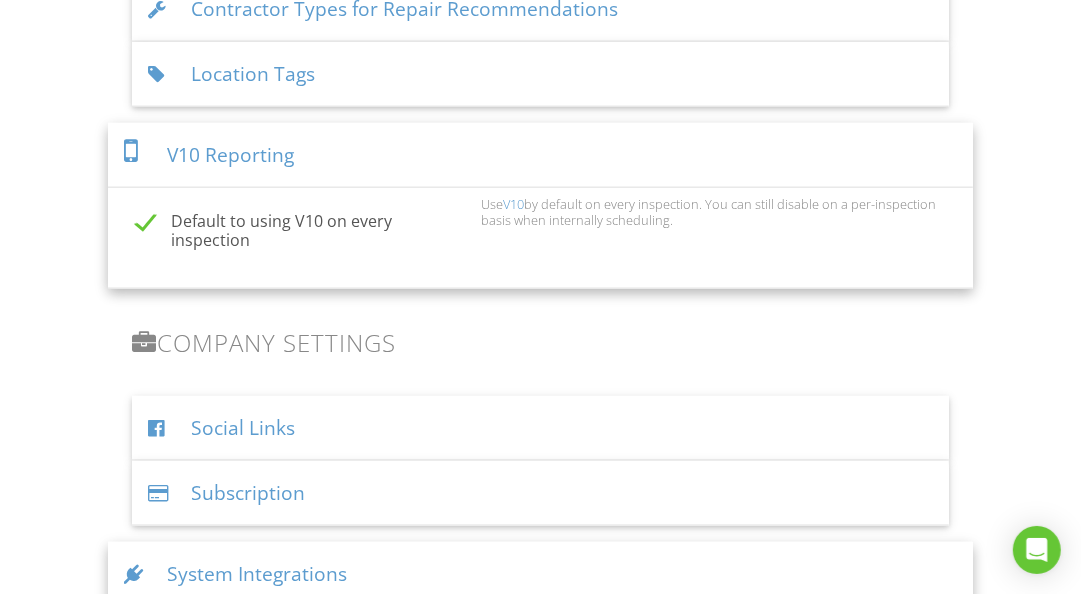 scroll, scrollTop: 5043, scrollLeft: 0, axis: vertical 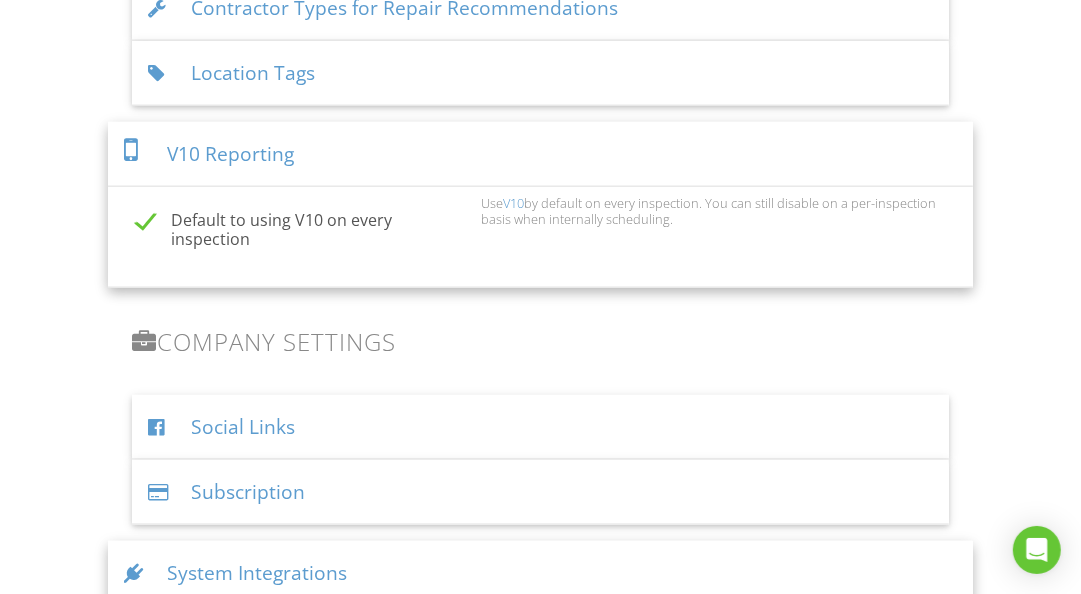 click on "Here's how to get started." at bounding box center [538, 1055] 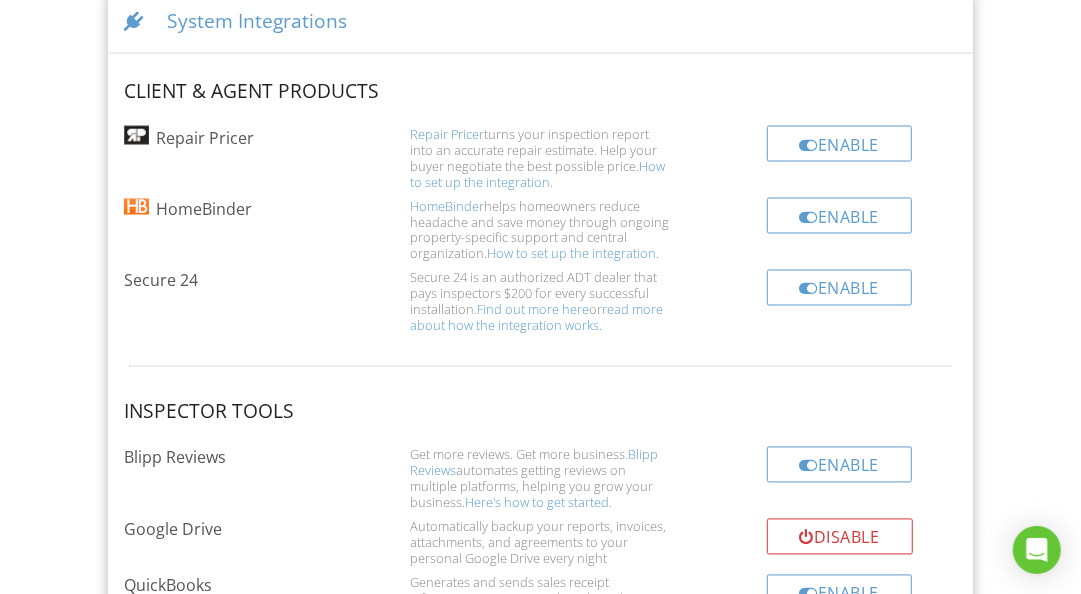 scroll, scrollTop: 5597, scrollLeft: 0, axis: vertical 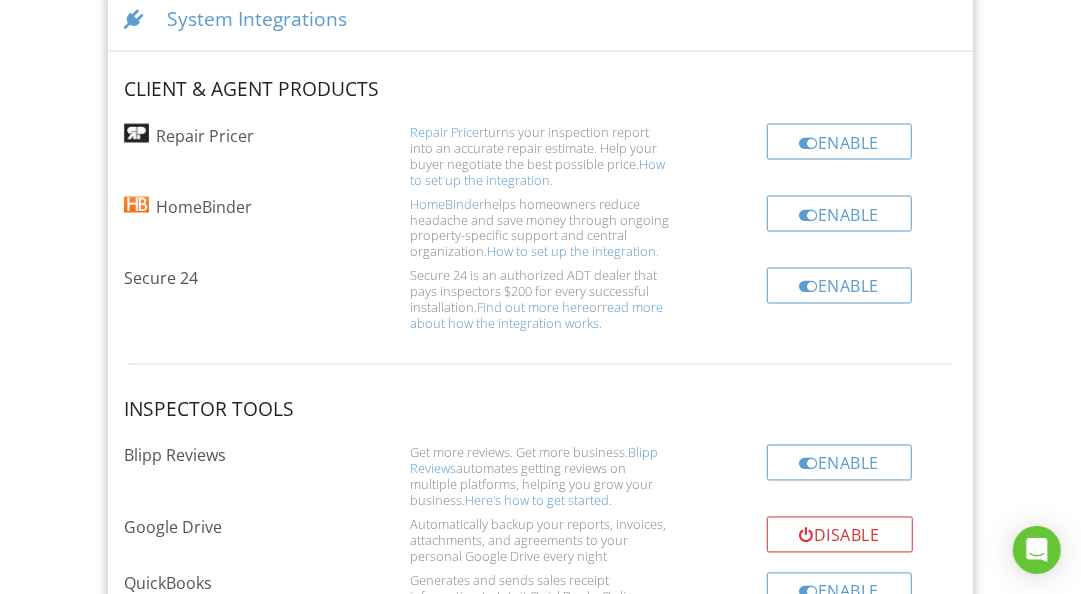 drag, startPoint x: 121, startPoint y: 452, endPoint x: 210, endPoint y: 456, distance: 89.08984 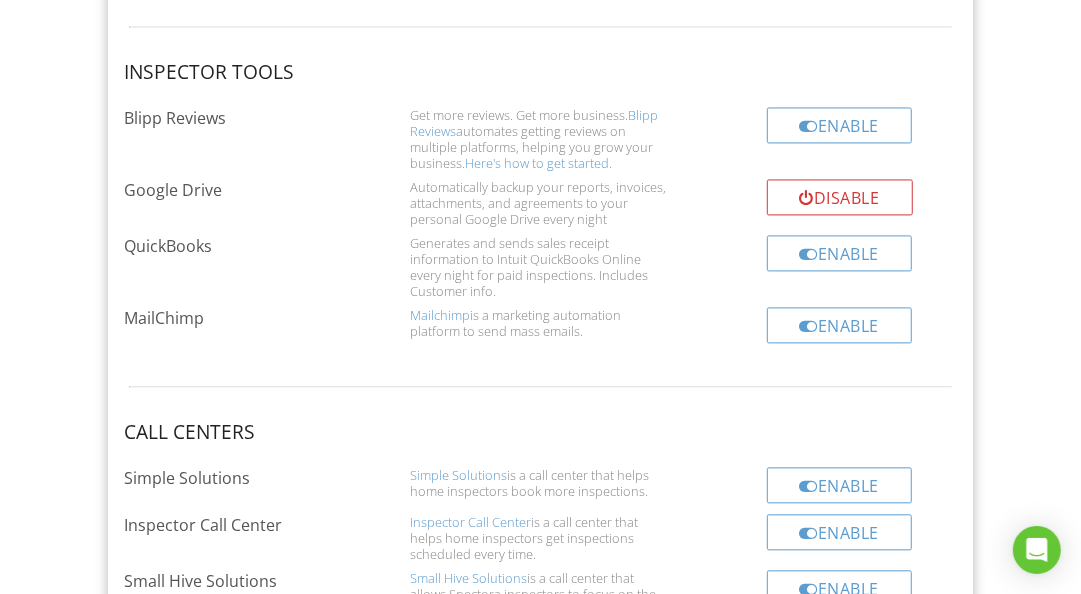 scroll, scrollTop: 5936, scrollLeft: 0, axis: vertical 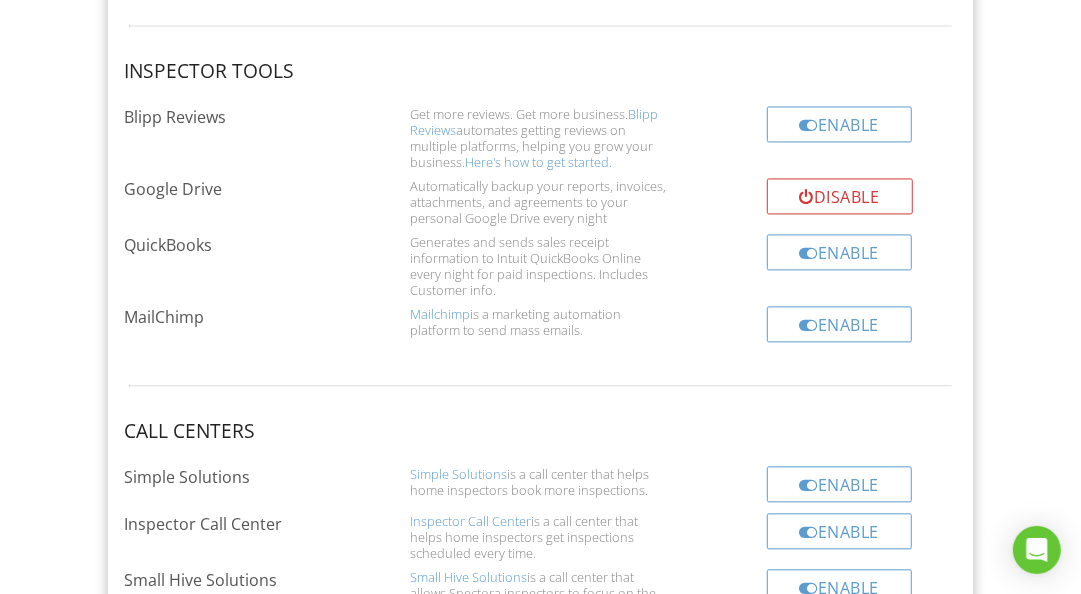 click on "Agents" at bounding box center [540, 1094] 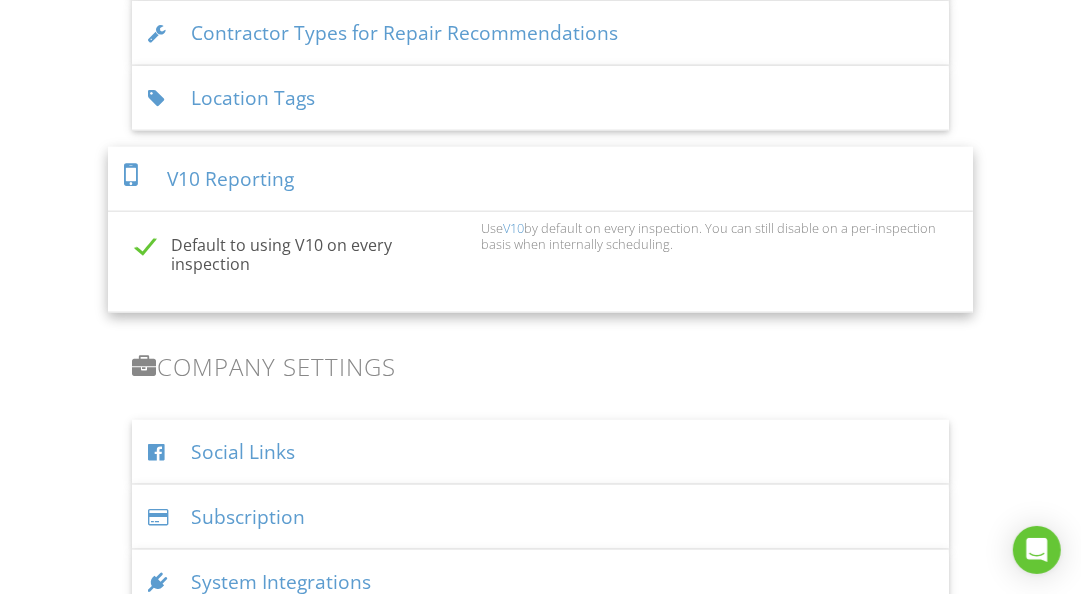 scroll, scrollTop: 5047, scrollLeft: 0, axis: vertical 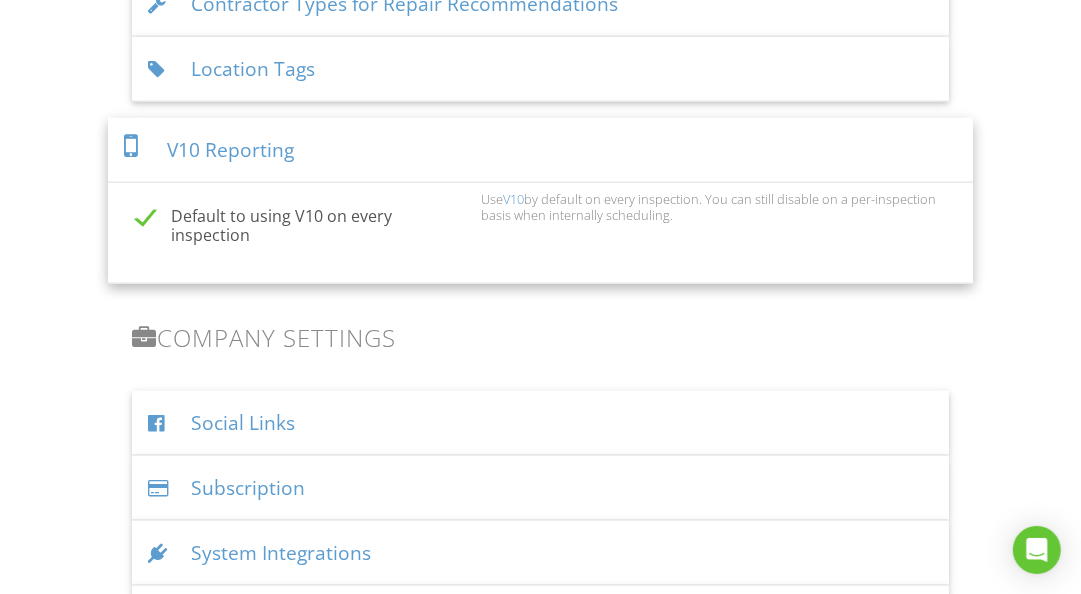 click on "Dashboard Settings" at bounding box center (540, 1176) 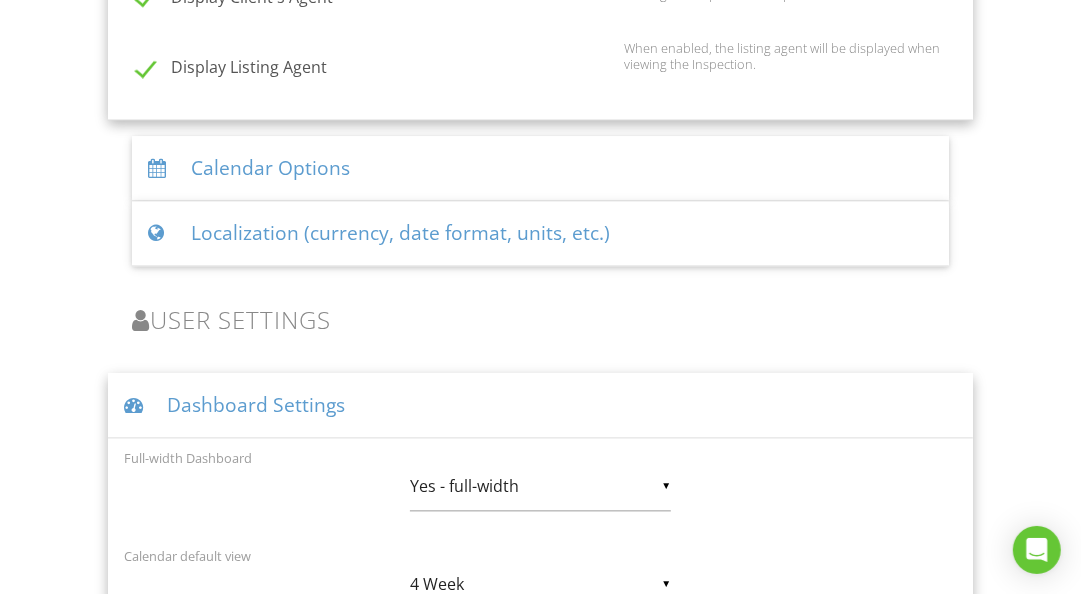 scroll, scrollTop: 5811, scrollLeft: 0, axis: vertical 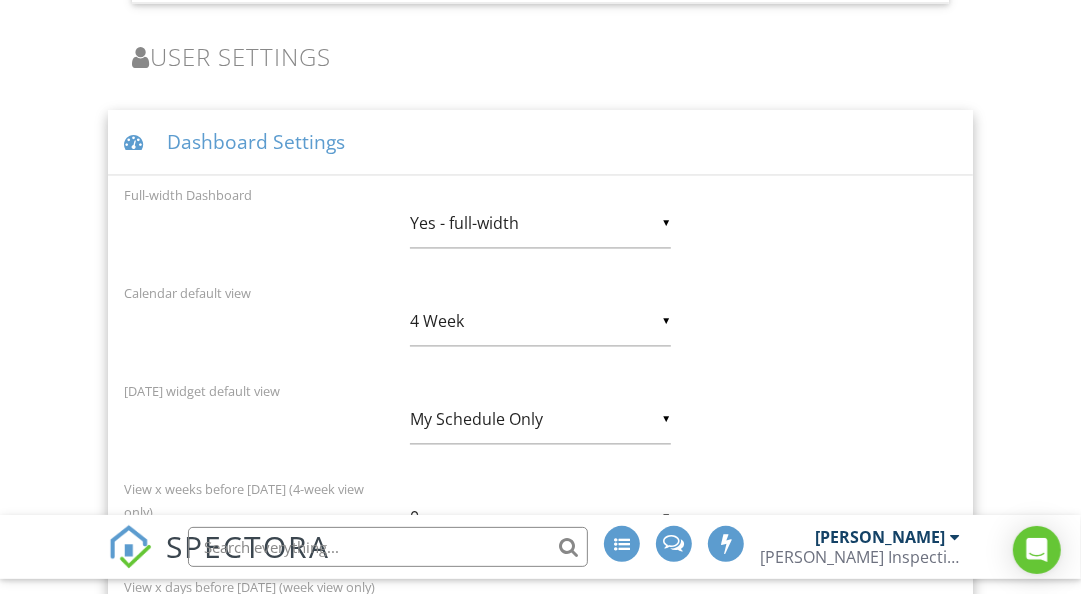 click on "▼ 8AM 5AM 6AM 7AM 8AM 9AM 5AM
6AM
7AM
8AM
9AM" at bounding box center [541, 714] 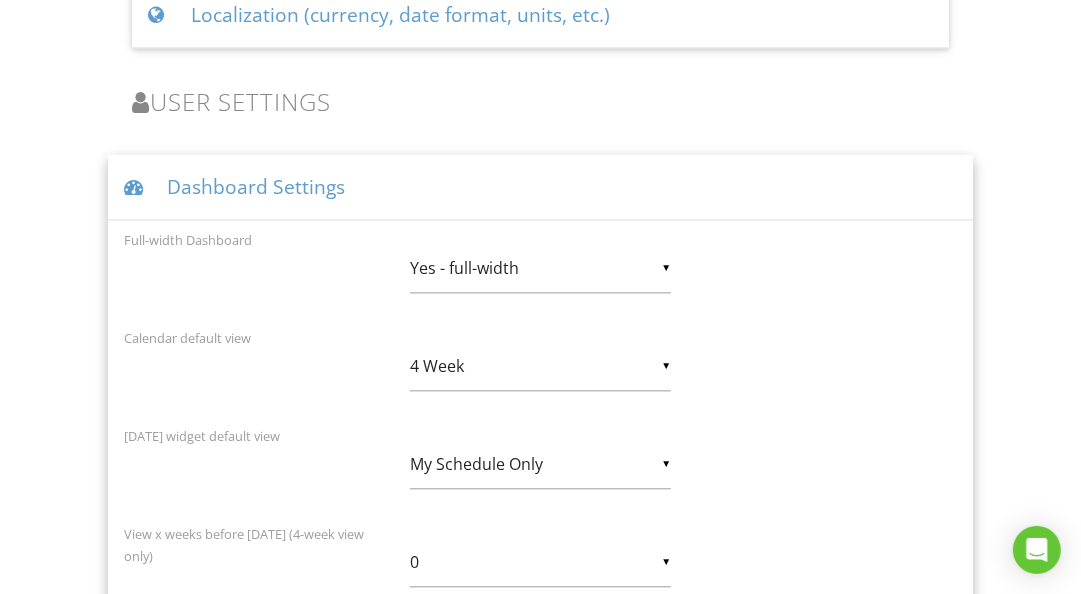 scroll, scrollTop: 6141, scrollLeft: 0, axis: vertical 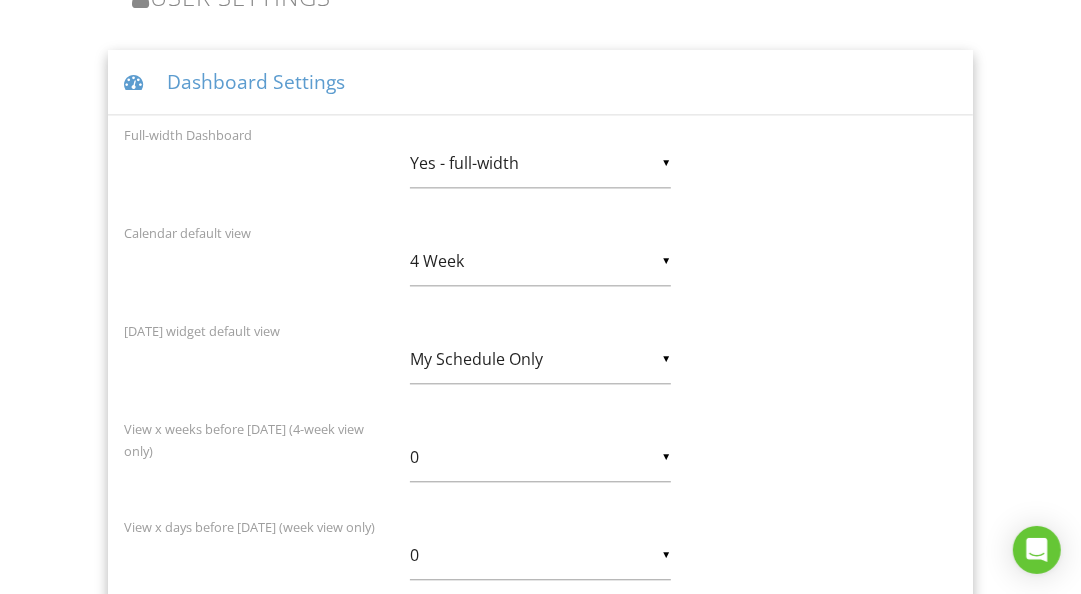 click on "Navigation Bar Customization" at bounding box center [540, 1242] 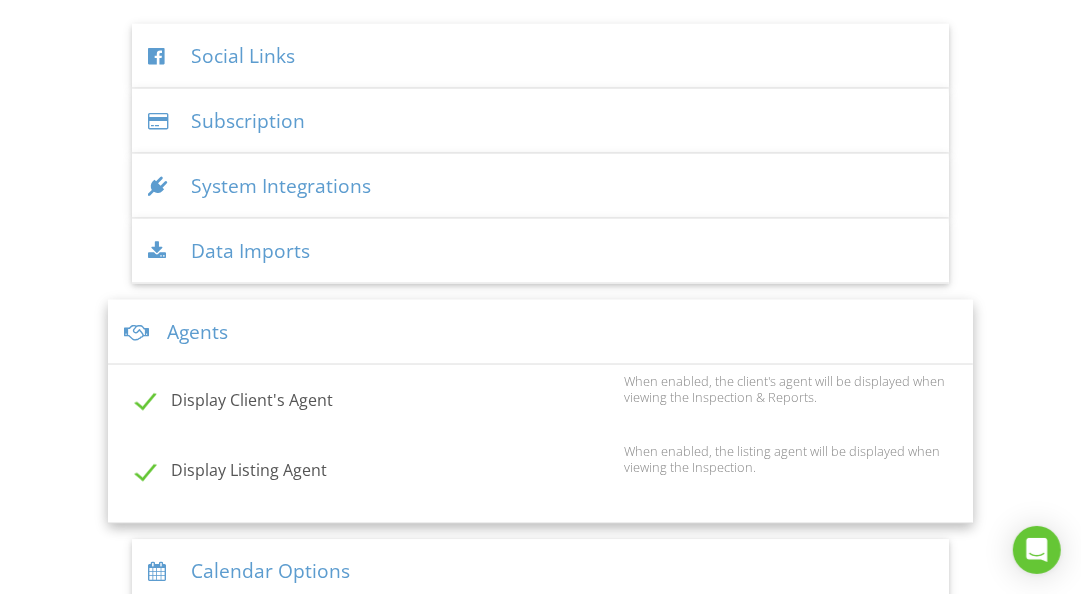 scroll, scrollTop: 5384, scrollLeft: 0, axis: vertical 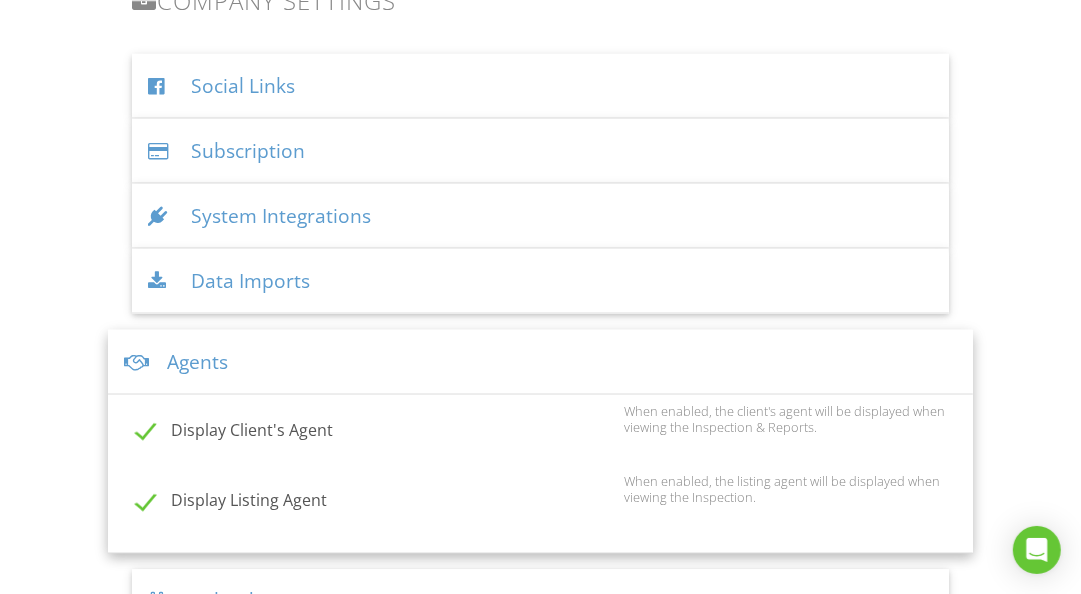 click on "Integrations" at bounding box center (540, 1308) 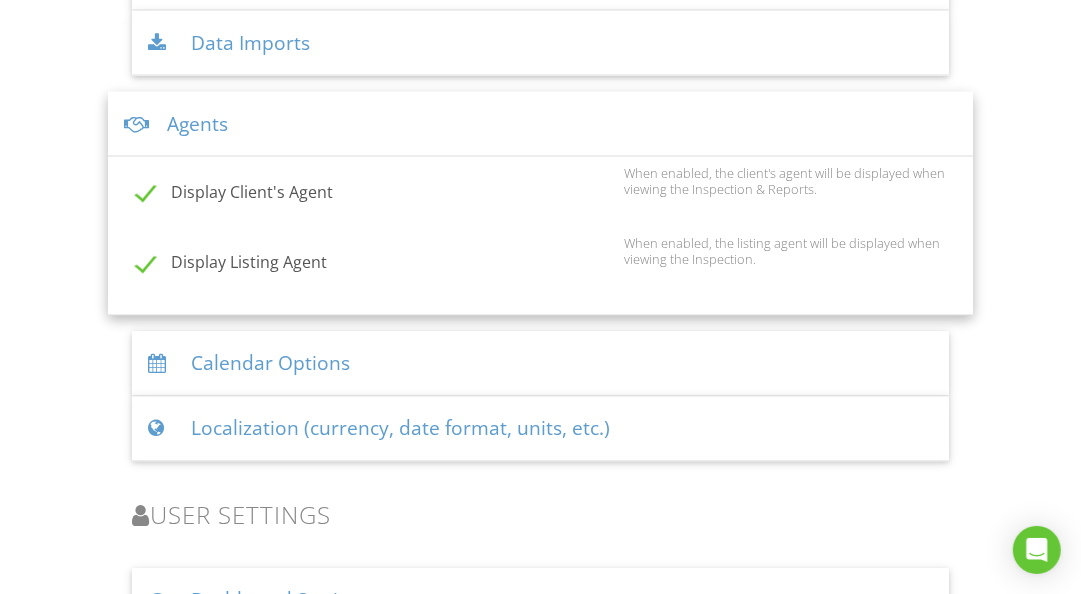 scroll, scrollTop: 5636, scrollLeft: 0, axis: vertical 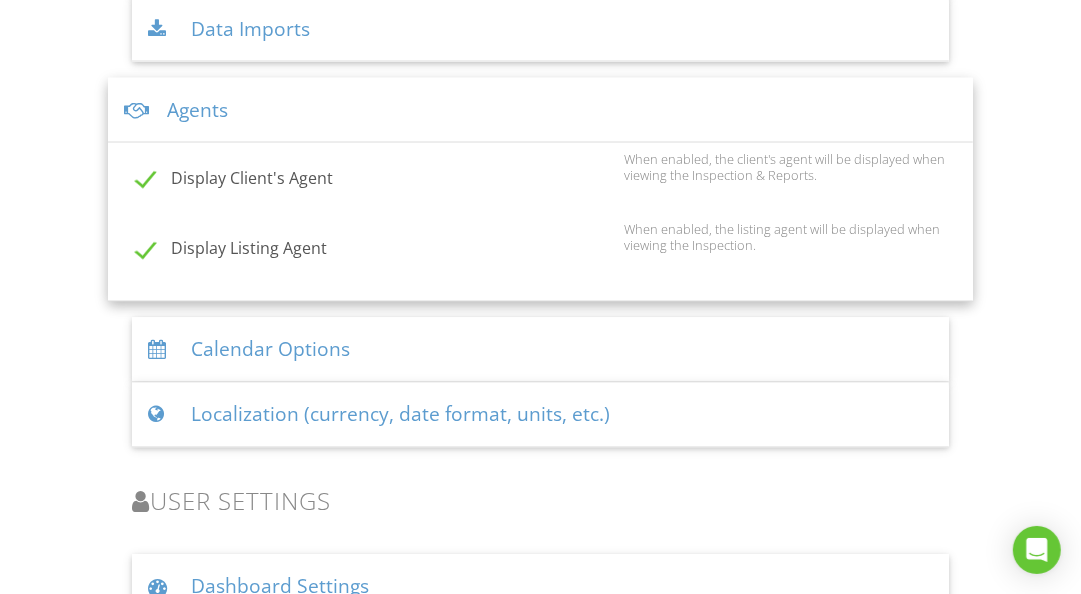 click on "Disable Review Request
Do not send requests to review Spectora" at bounding box center (540, 1278) 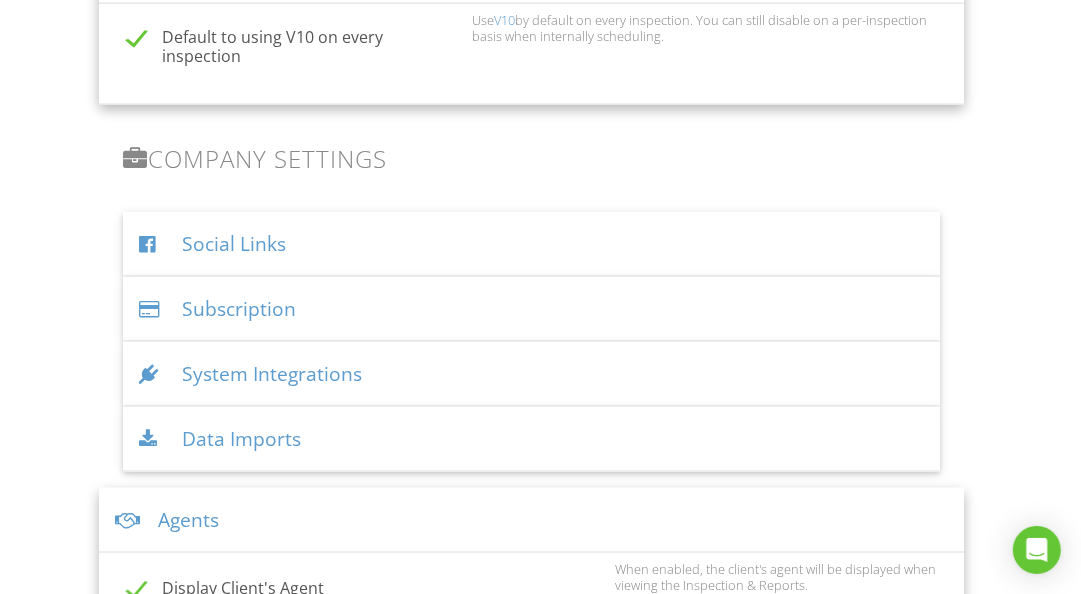 scroll, scrollTop: 5221, scrollLeft: 9, axis: both 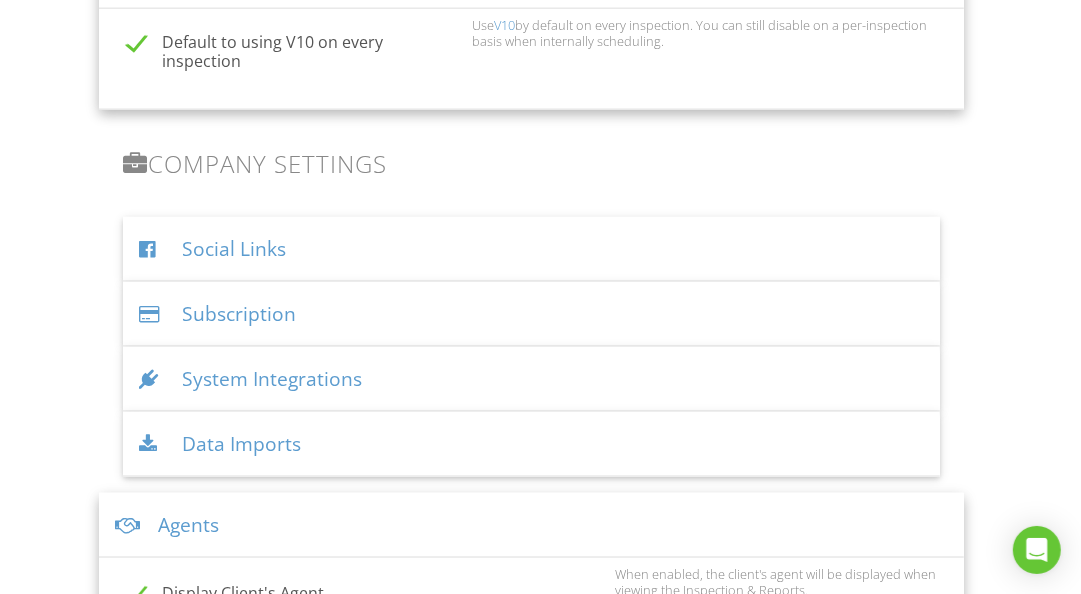 click on "User Options" at bounding box center (531, 1213) 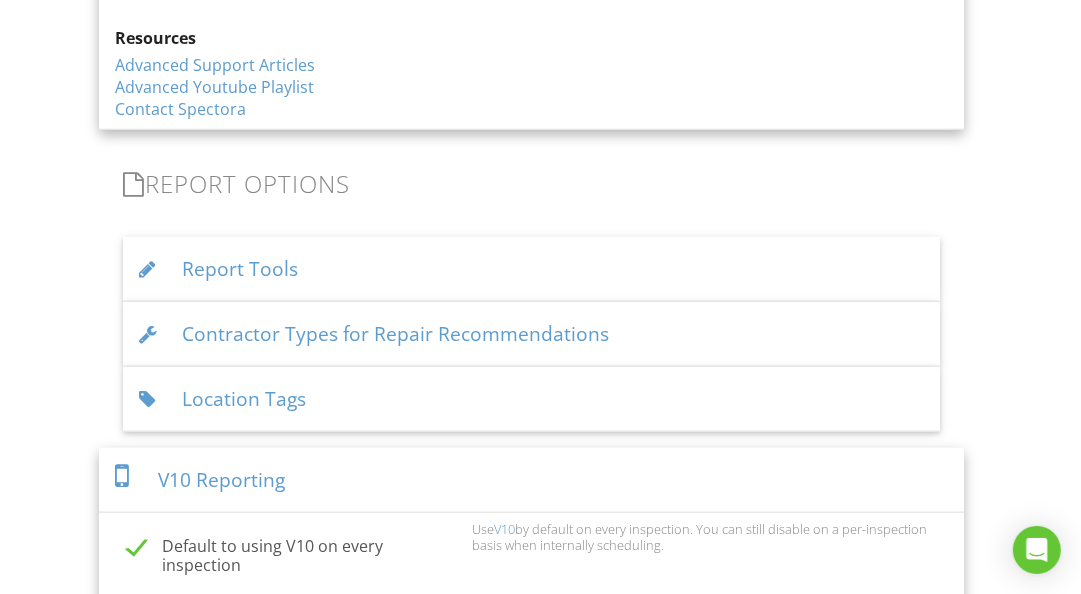 scroll, scrollTop: 4642, scrollLeft: 9, axis: both 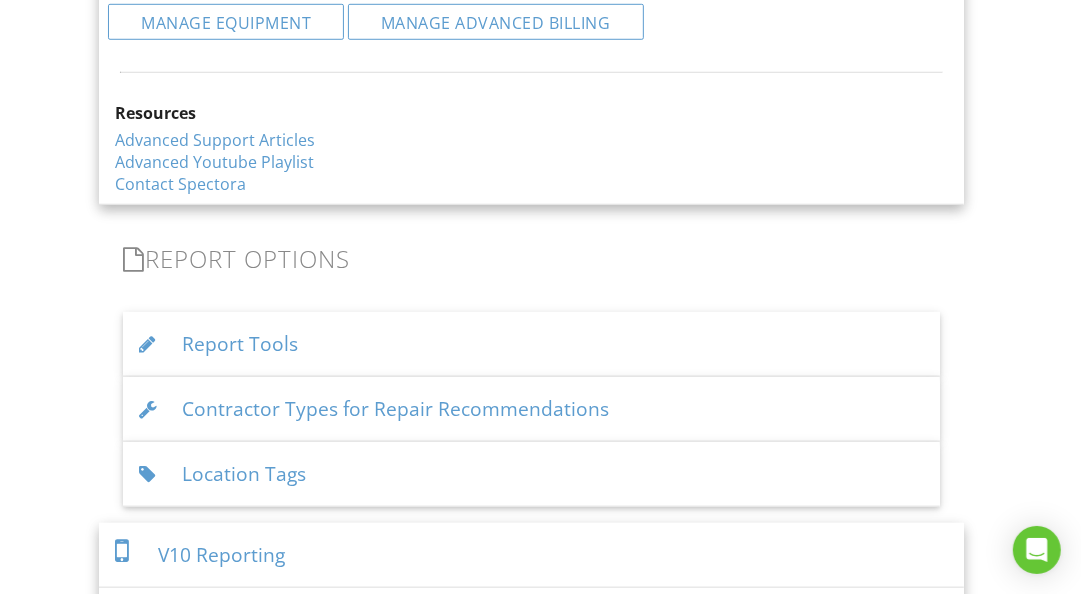 click on "Agents" at bounding box center (531, 1104) 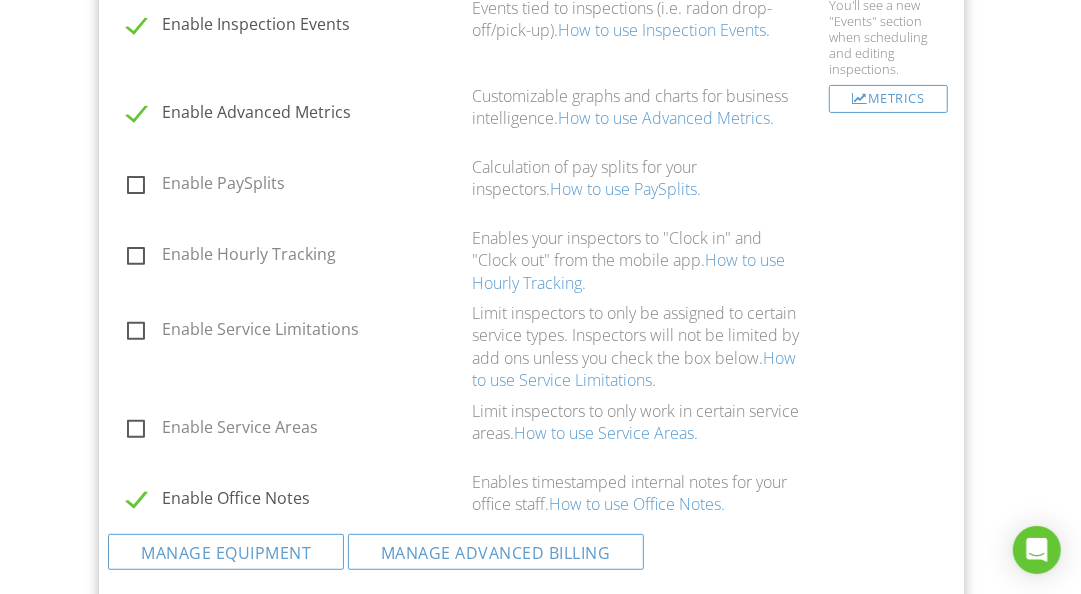 scroll, scrollTop: 4089, scrollLeft: 9, axis: both 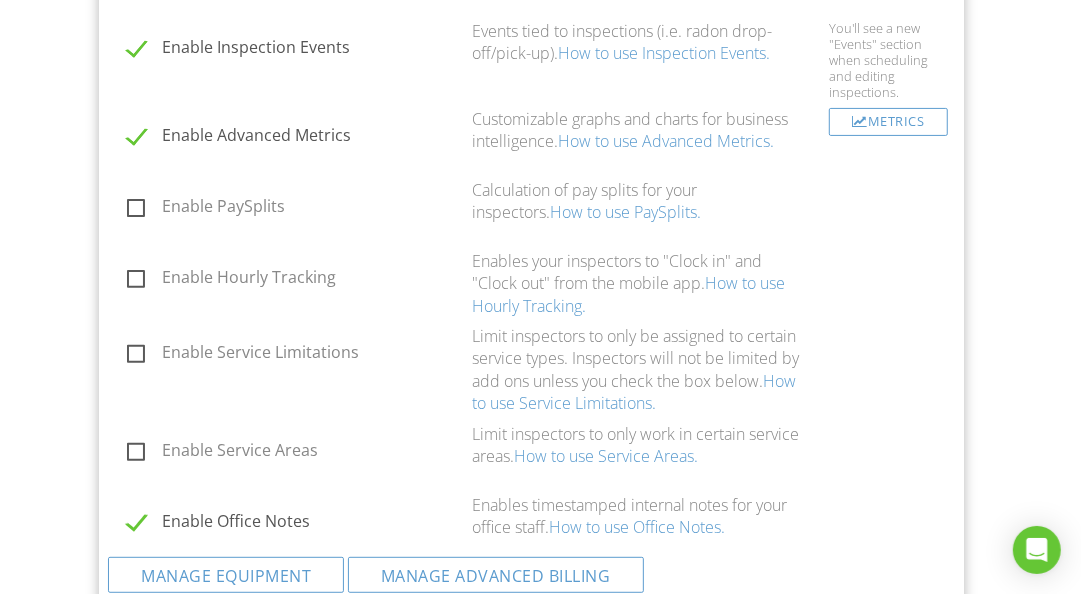 click on "V10 Reporting" at bounding box center [531, 1108] 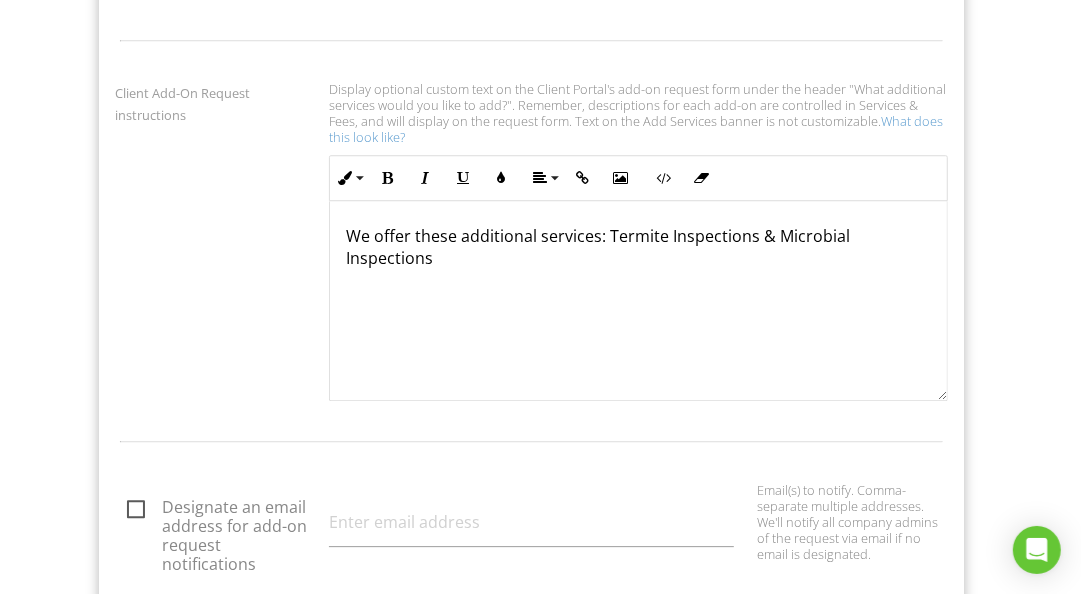 scroll, scrollTop: 2831, scrollLeft: 9, axis: both 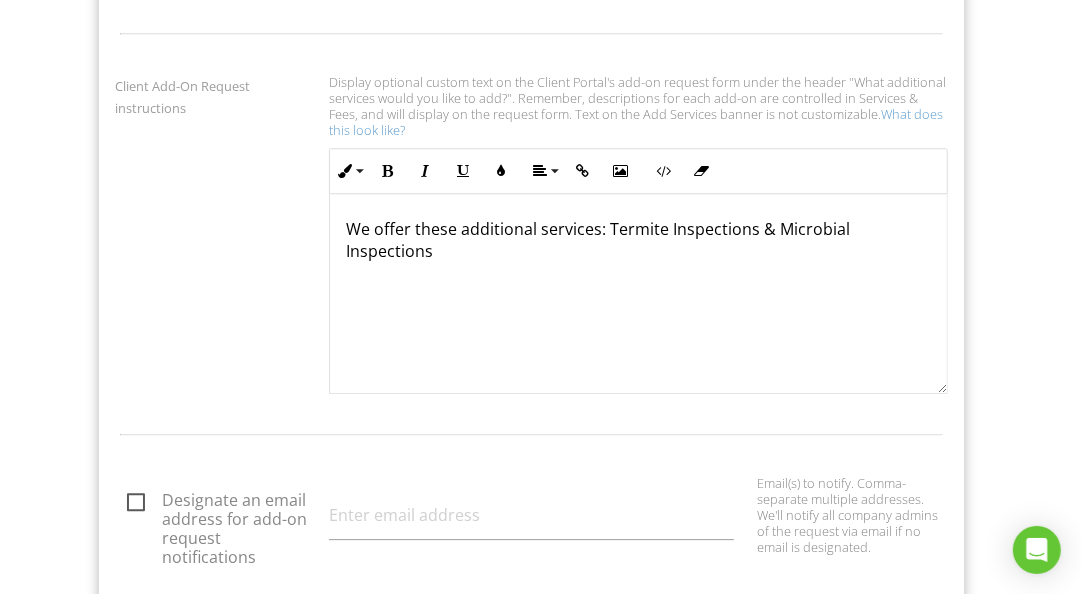 click on "How to use Contact Tagging." at bounding box center [571, 1035] 